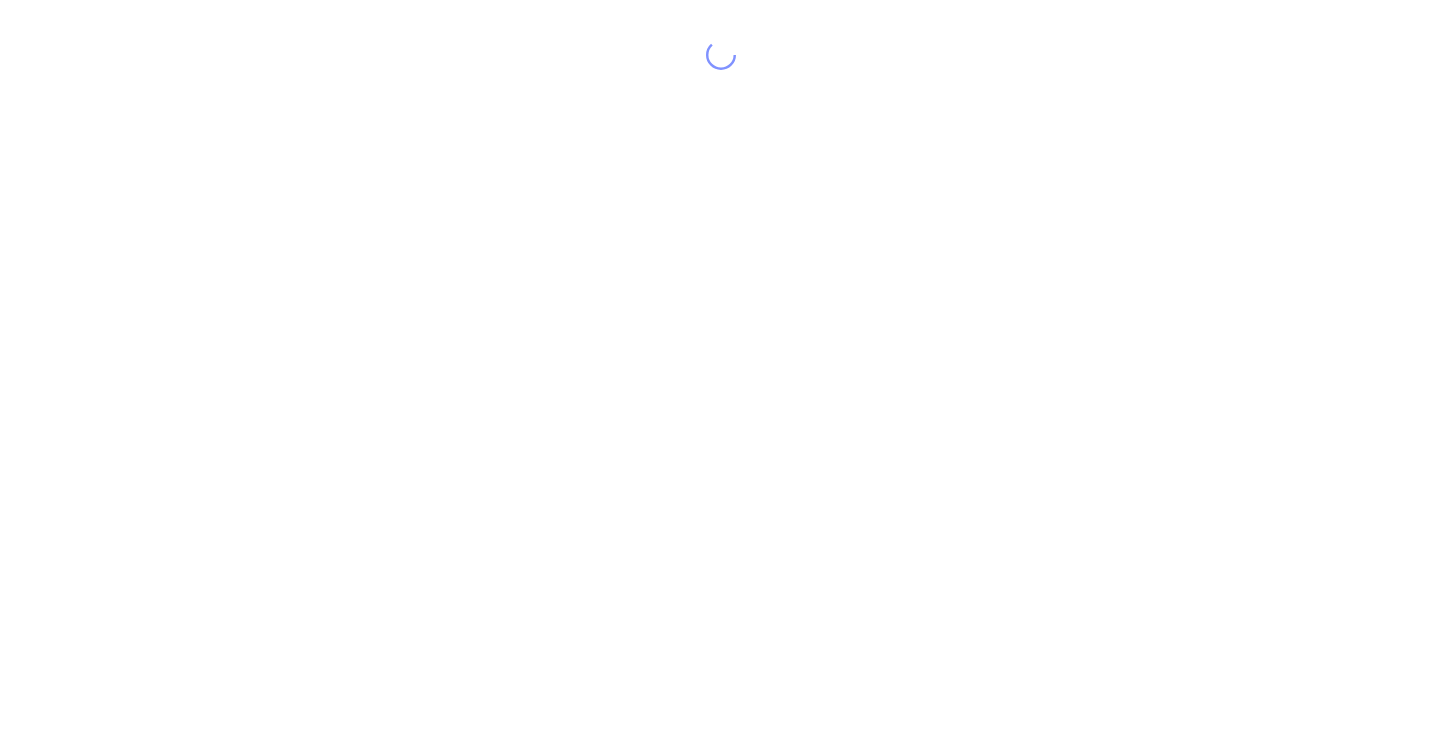 scroll, scrollTop: 0, scrollLeft: 0, axis: both 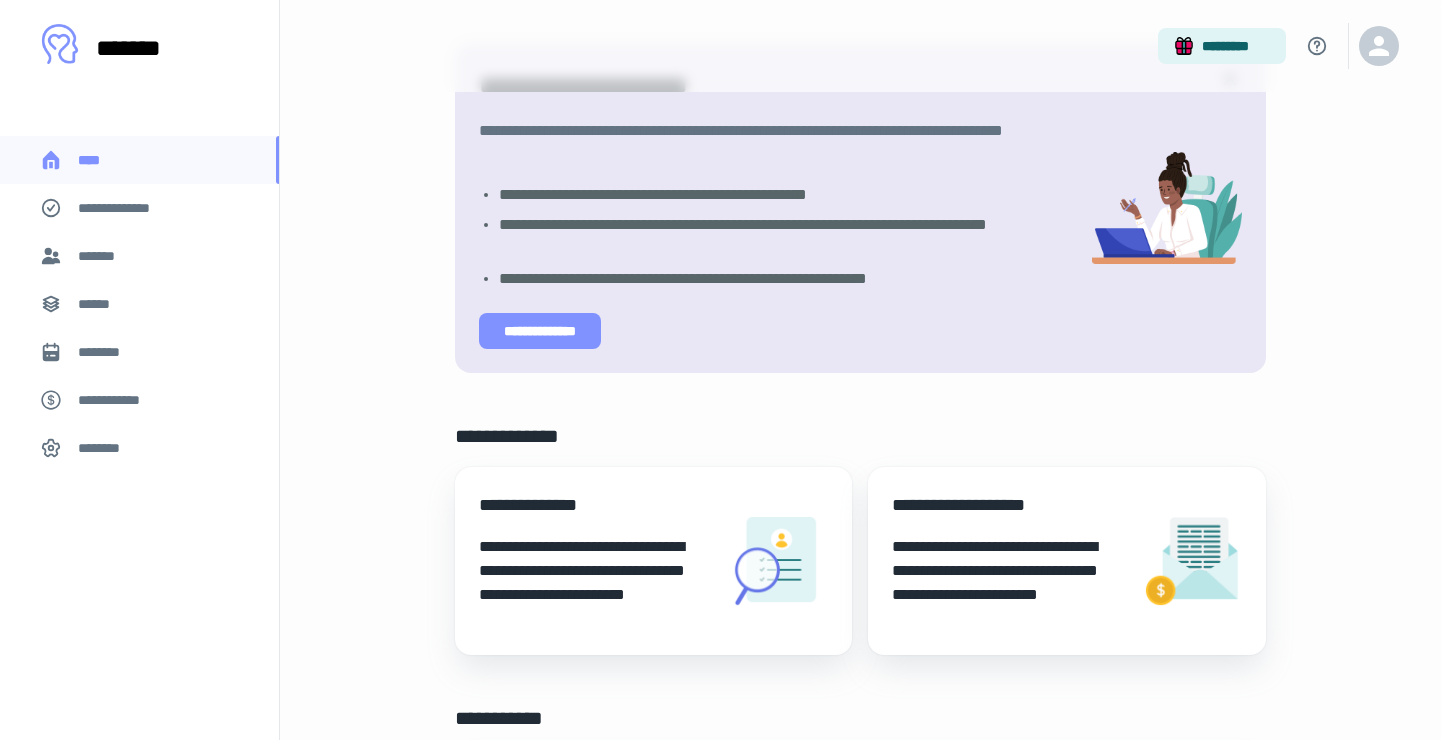 click on "**********" at bounding box center [540, 331] 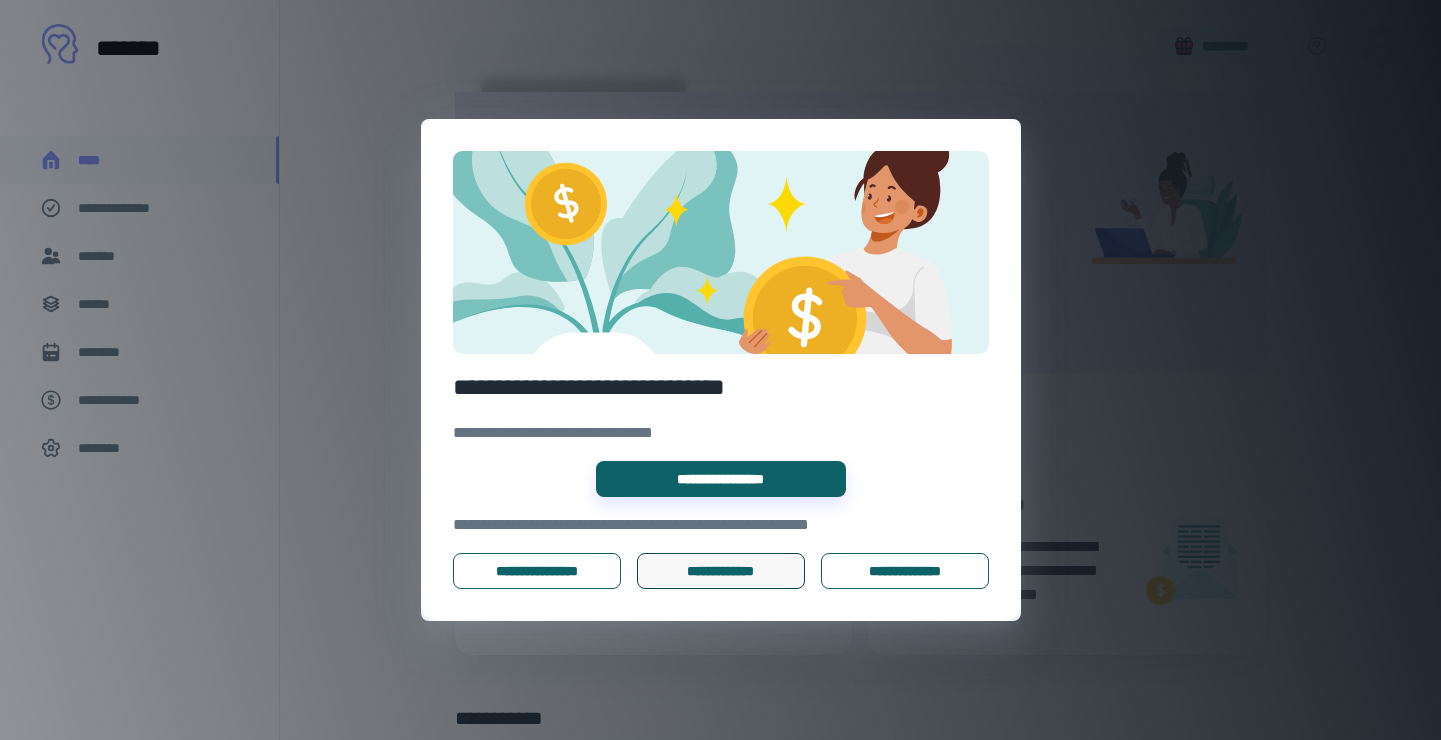 click on "**********" at bounding box center [721, 571] 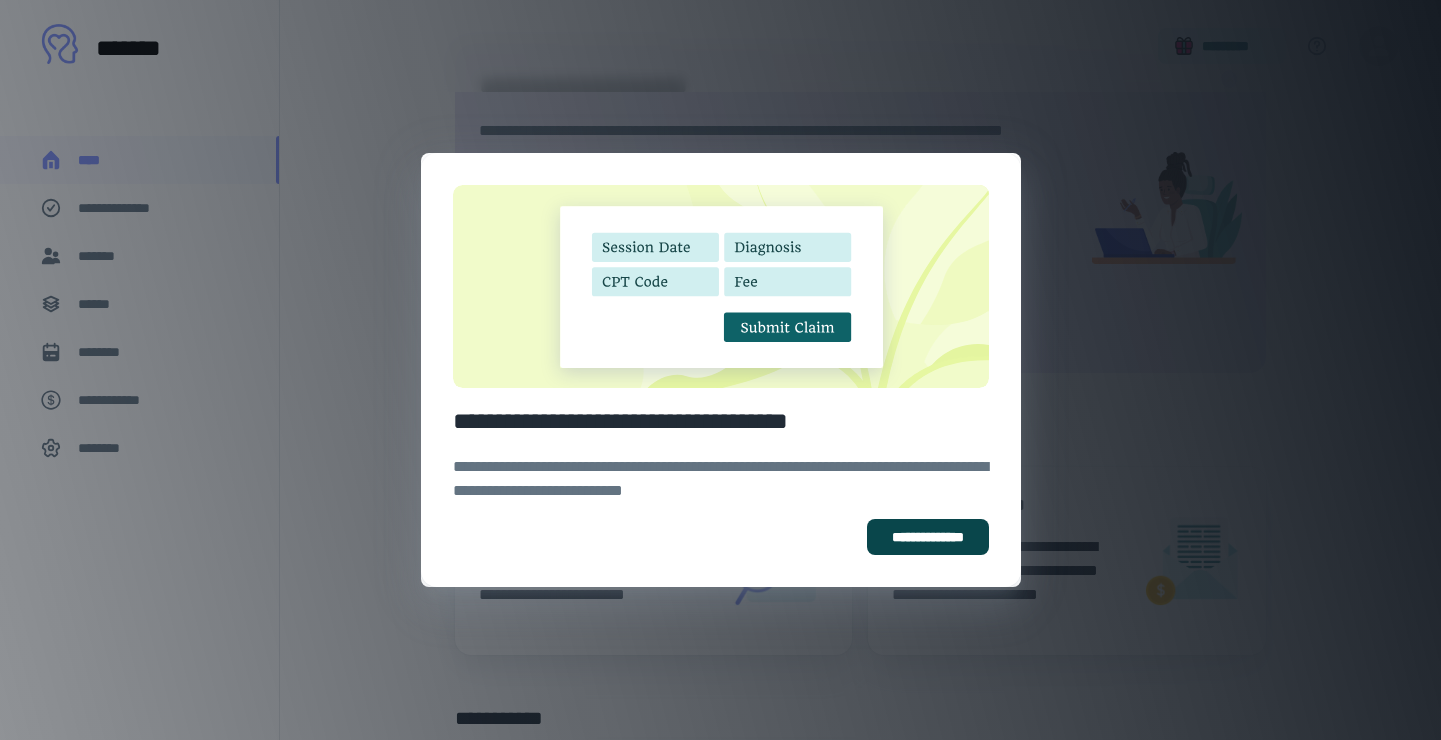 click on "**********" at bounding box center (928, 537) 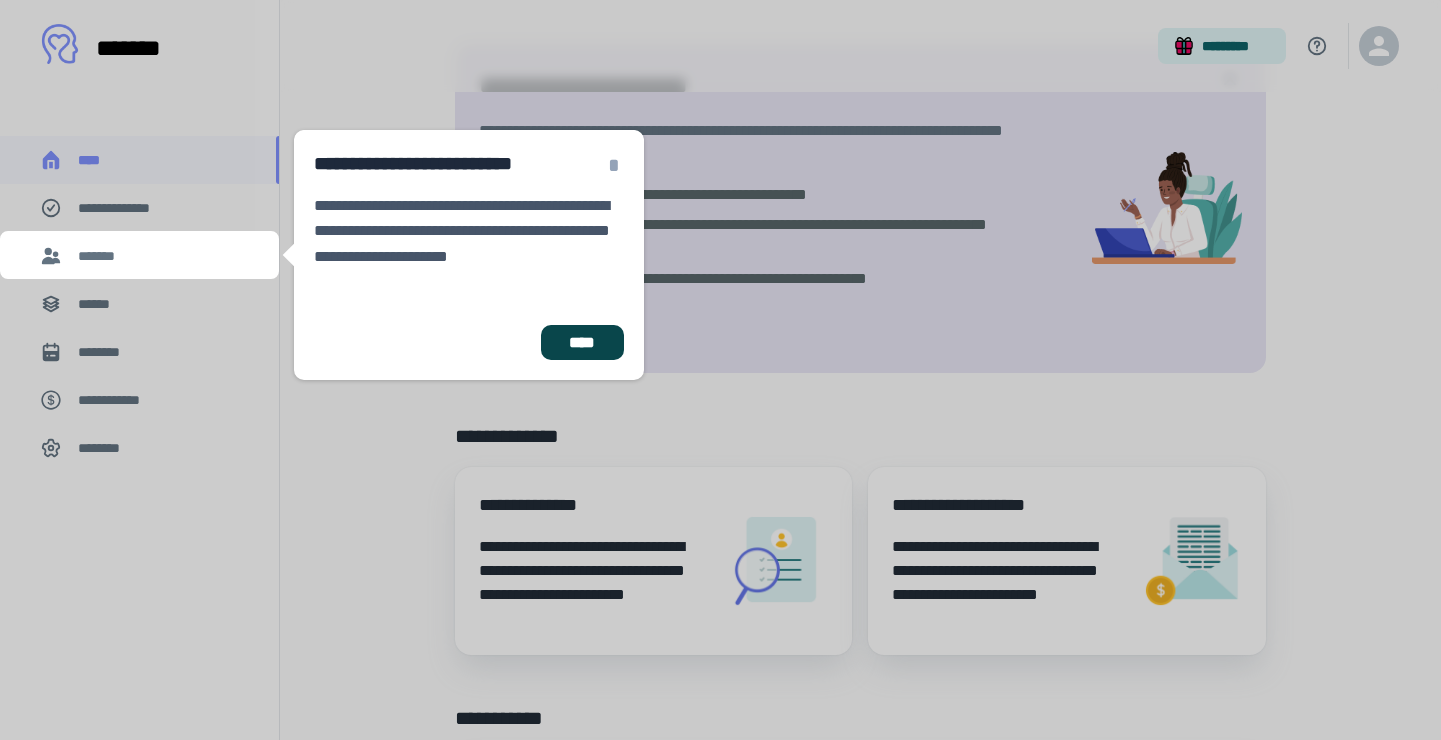 click on "****" at bounding box center (582, 343) 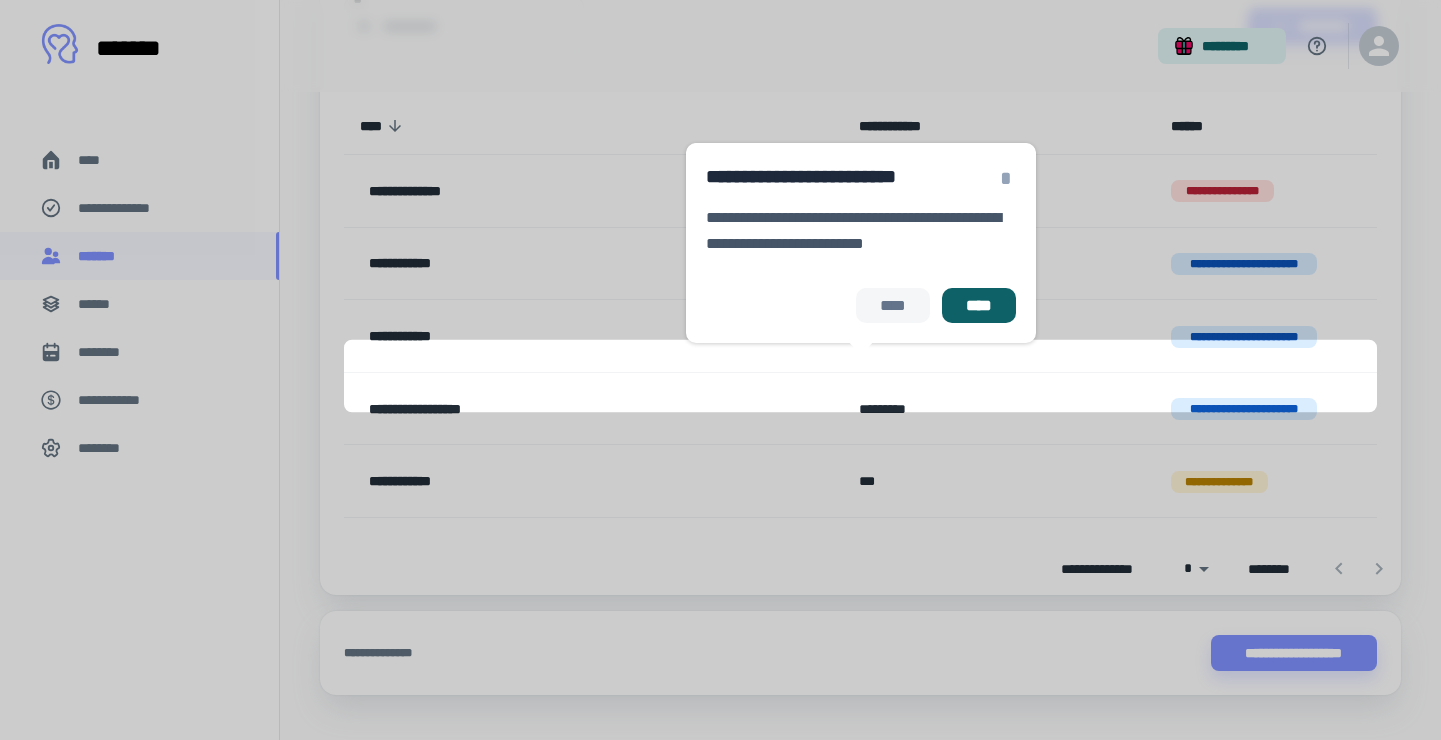 scroll, scrollTop: 249, scrollLeft: 0, axis: vertical 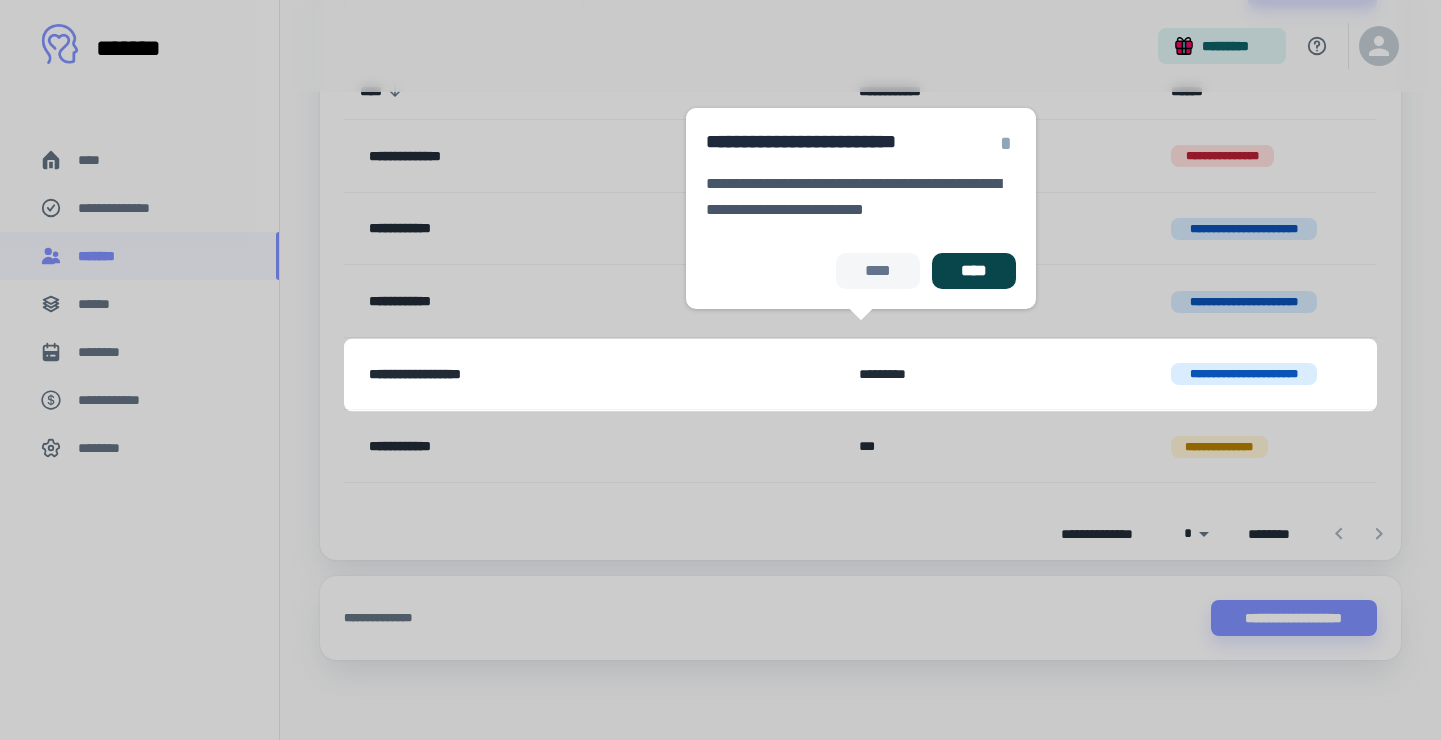 click on "****" at bounding box center [973, 271] 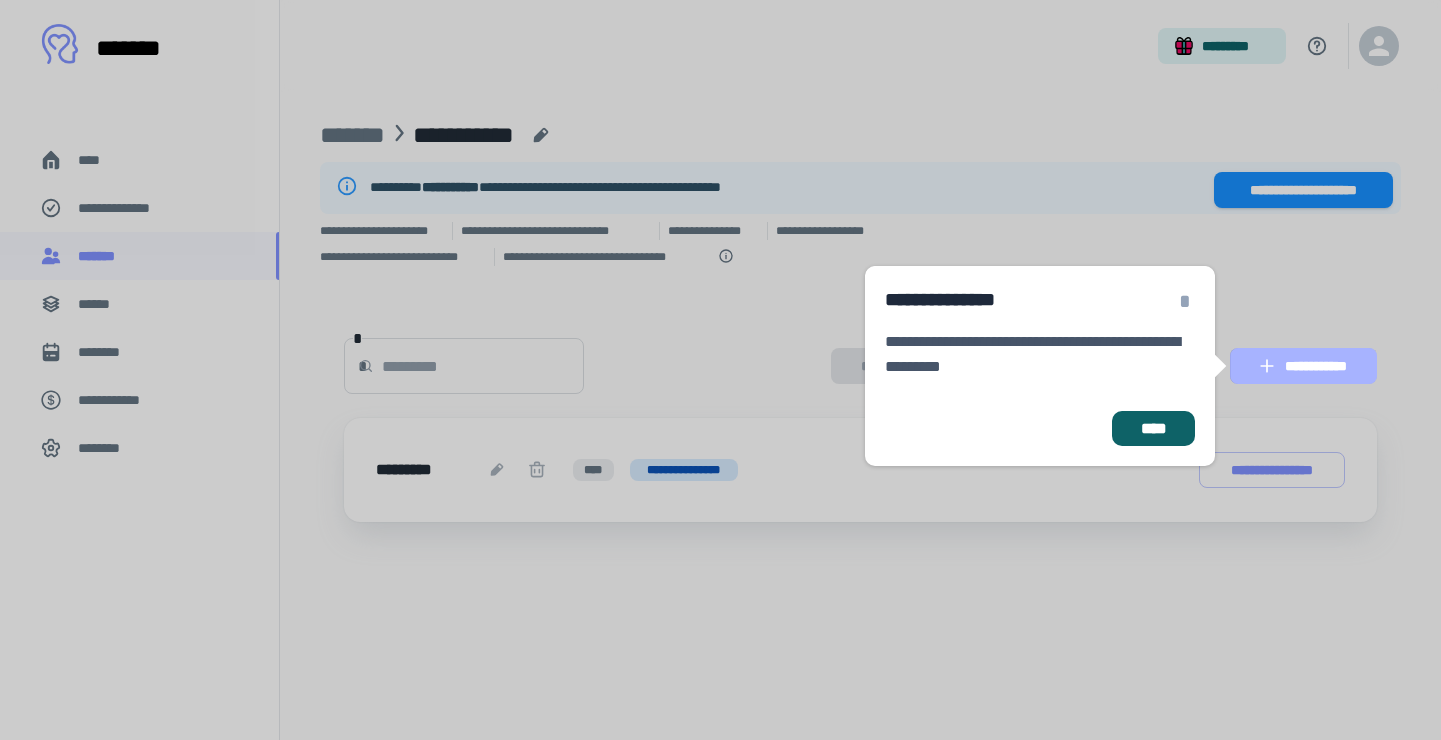 click on "**********" at bounding box center [1303, 366] 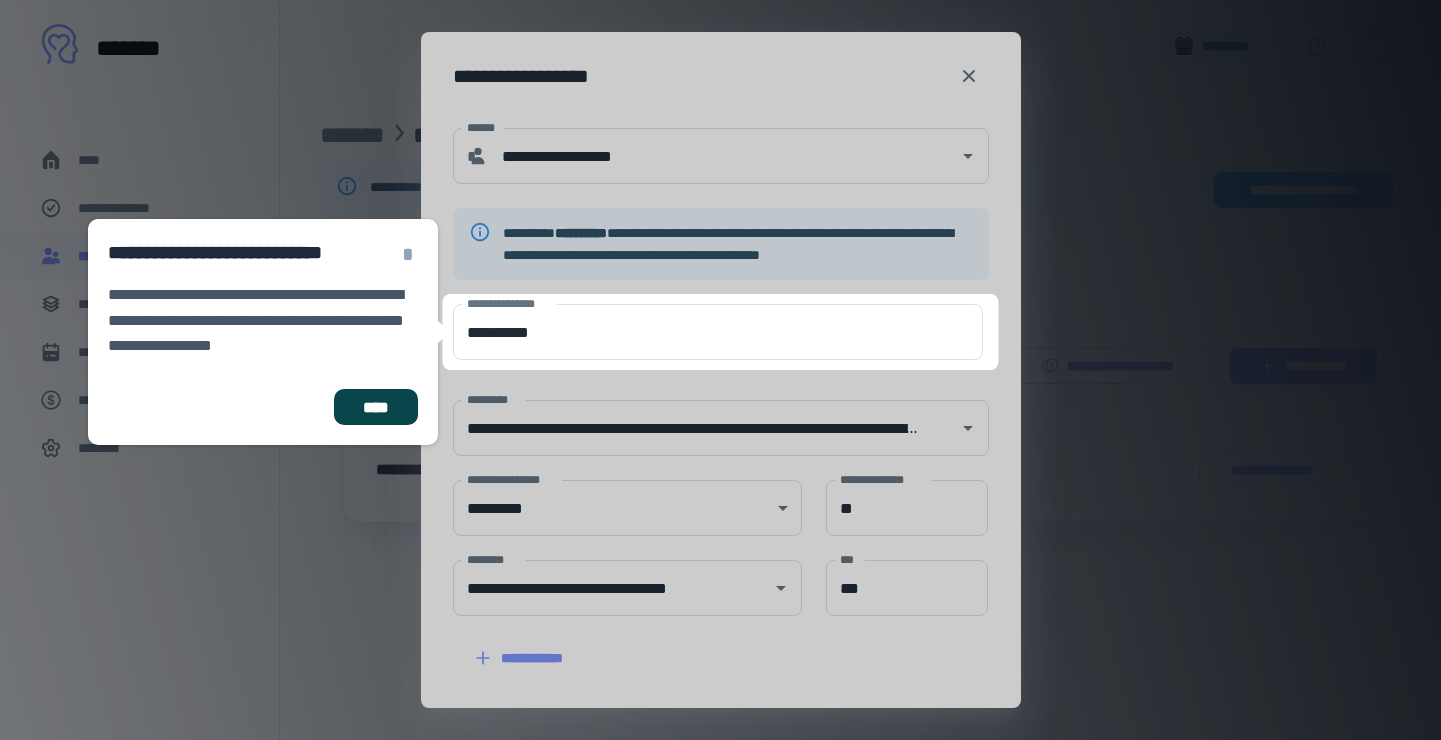 click on "****" at bounding box center (375, 407) 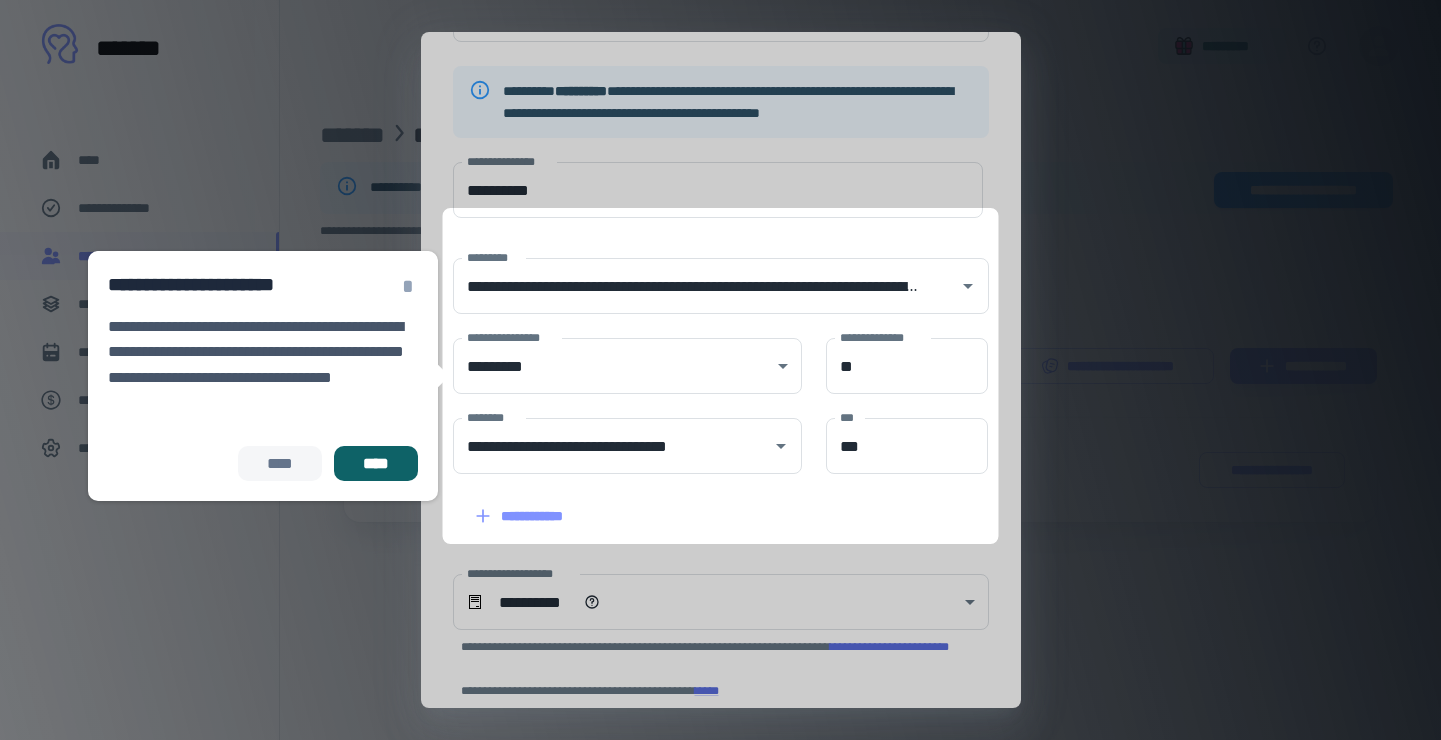 scroll, scrollTop: 148, scrollLeft: 0, axis: vertical 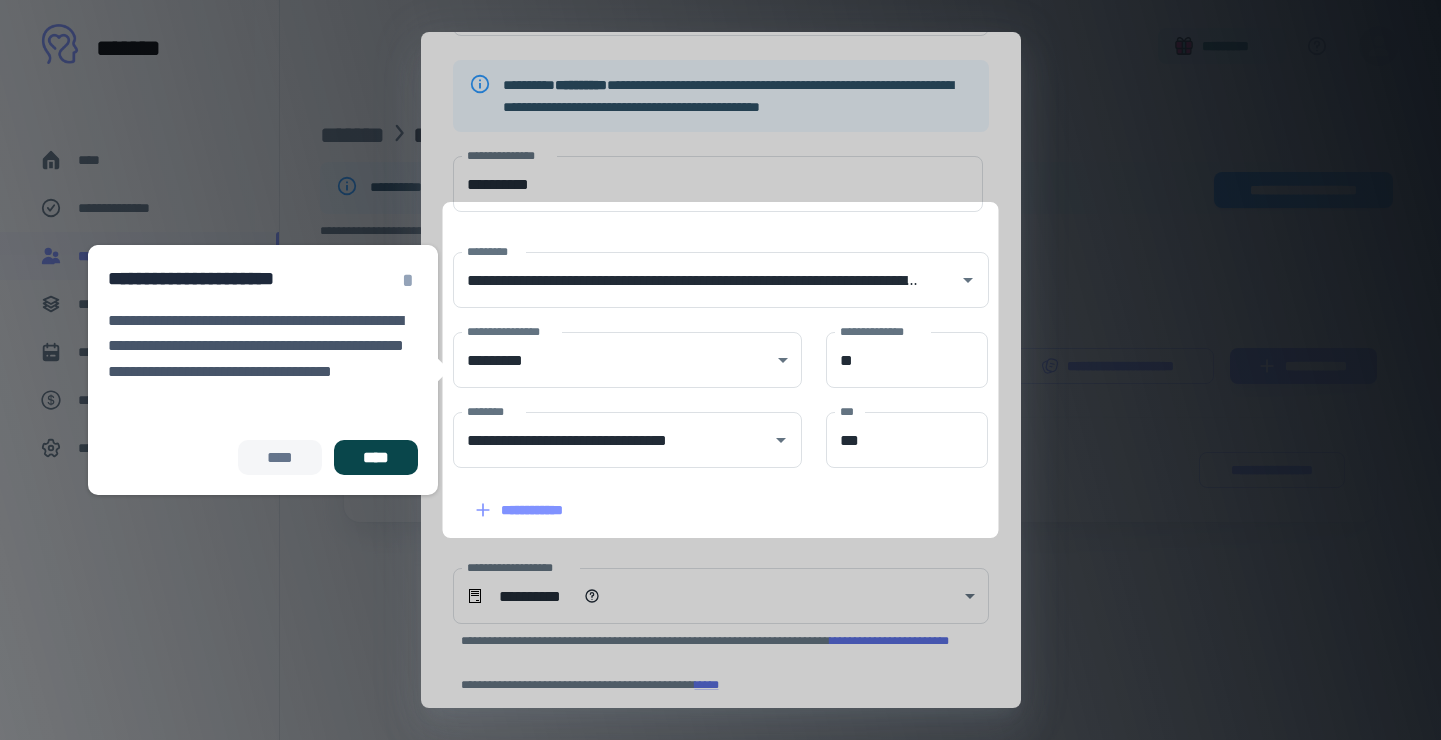 click on "****" at bounding box center (375, 458) 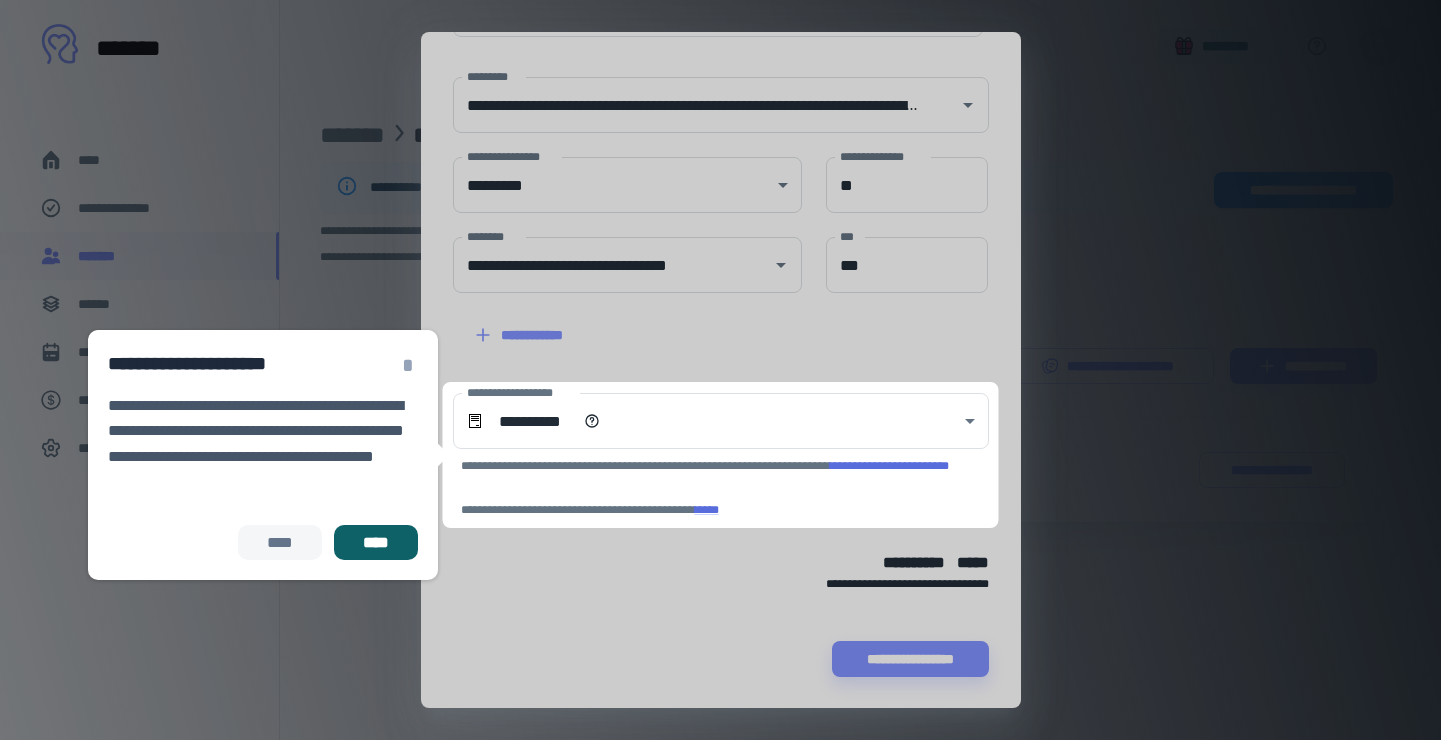 scroll, scrollTop: 324, scrollLeft: 0, axis: vertical 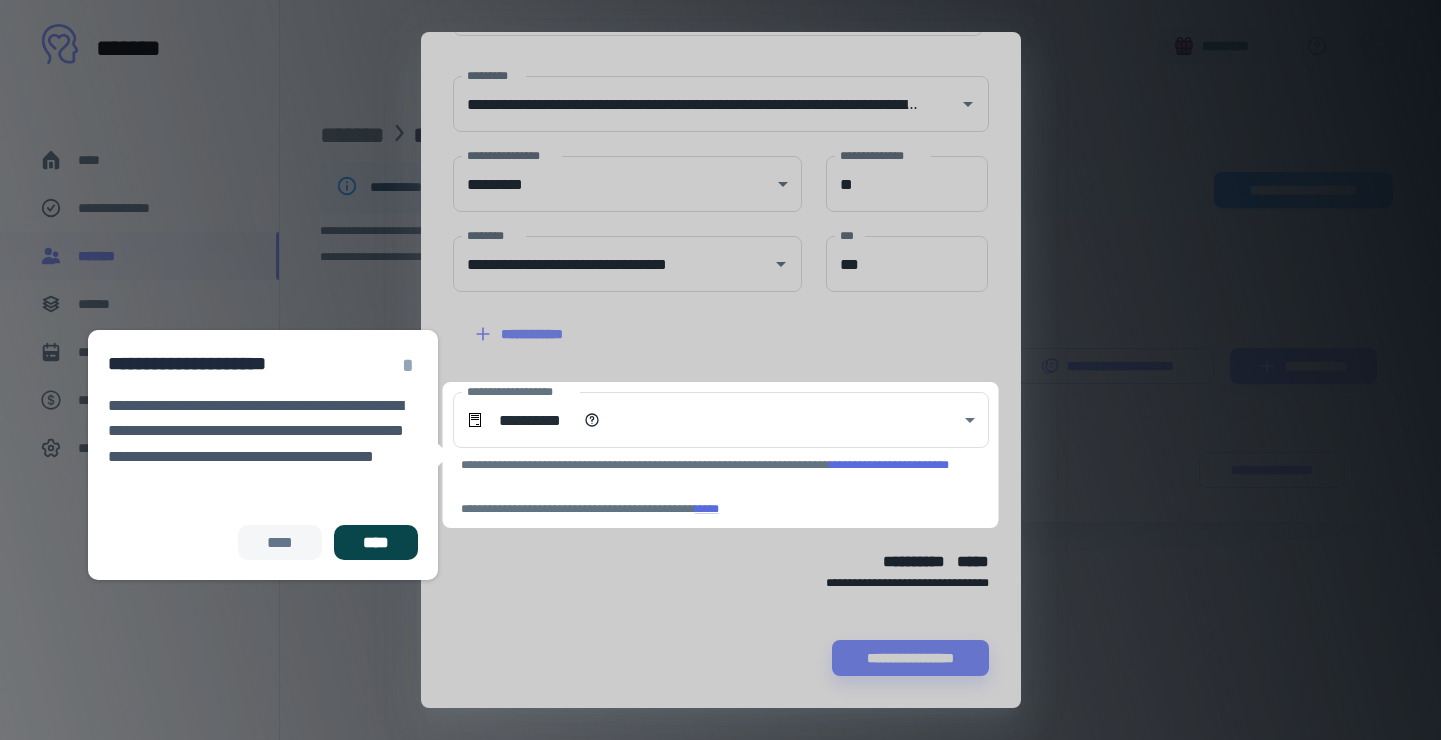 click on "****" at bounding box center [375, 543] 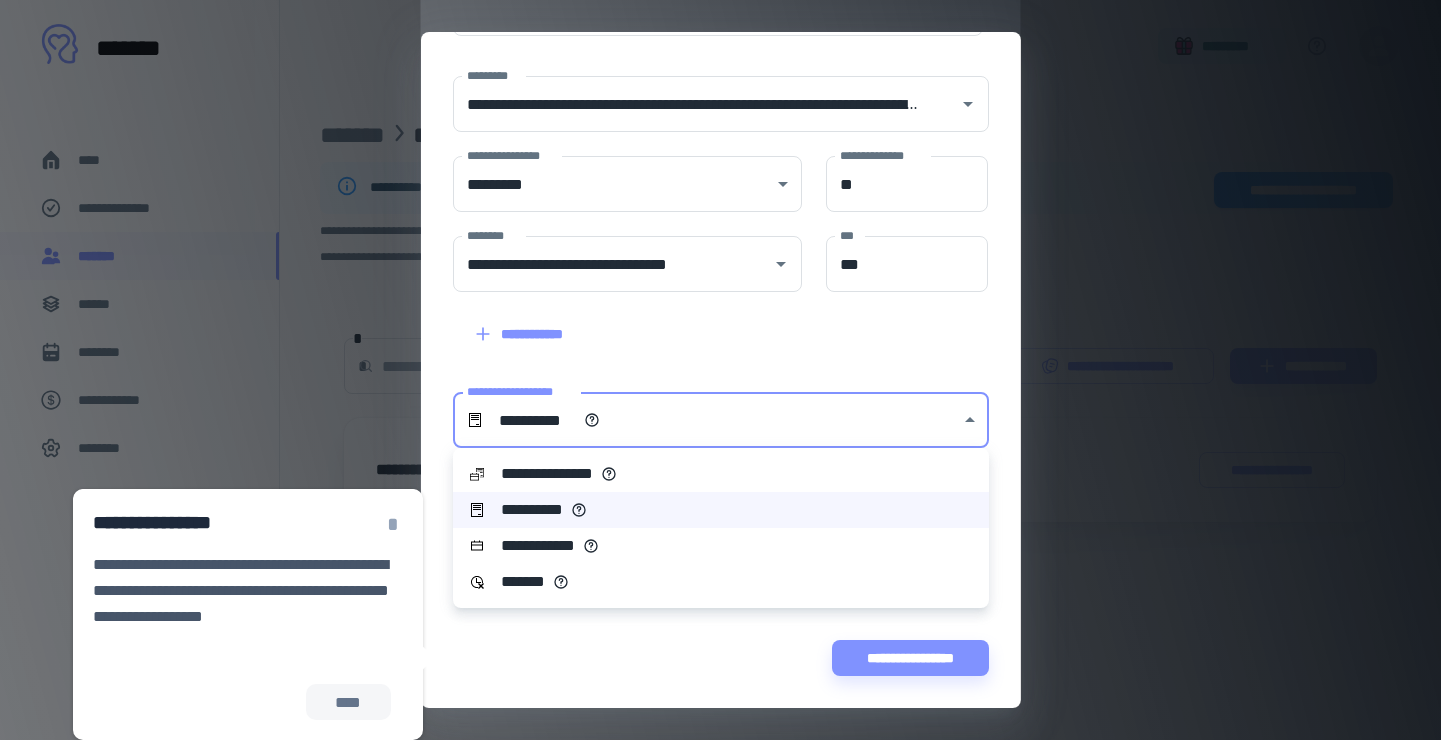 click on "**********" at bounding box center [720, 370] 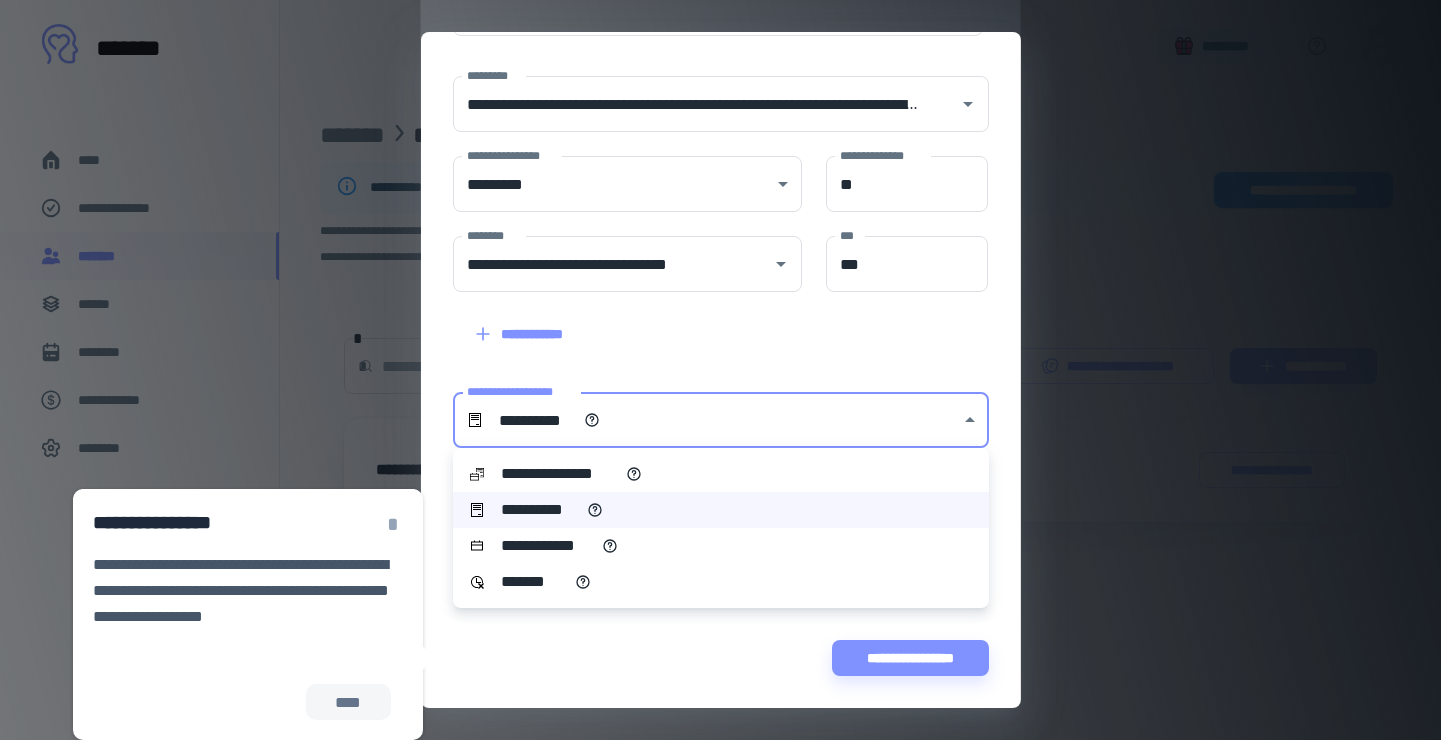 click on "**********" at bounding box center [721, 510] 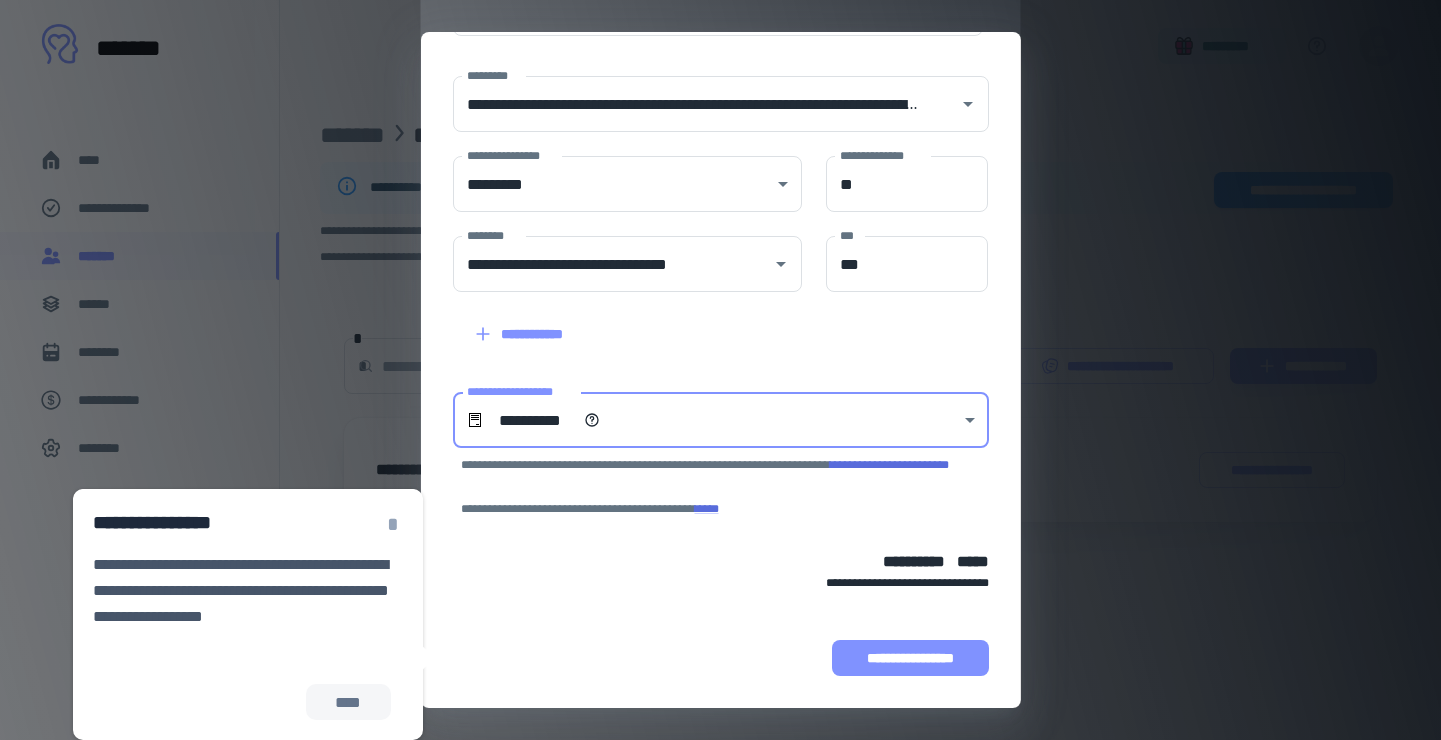 click on "**********" at bounding box center [910, 658] 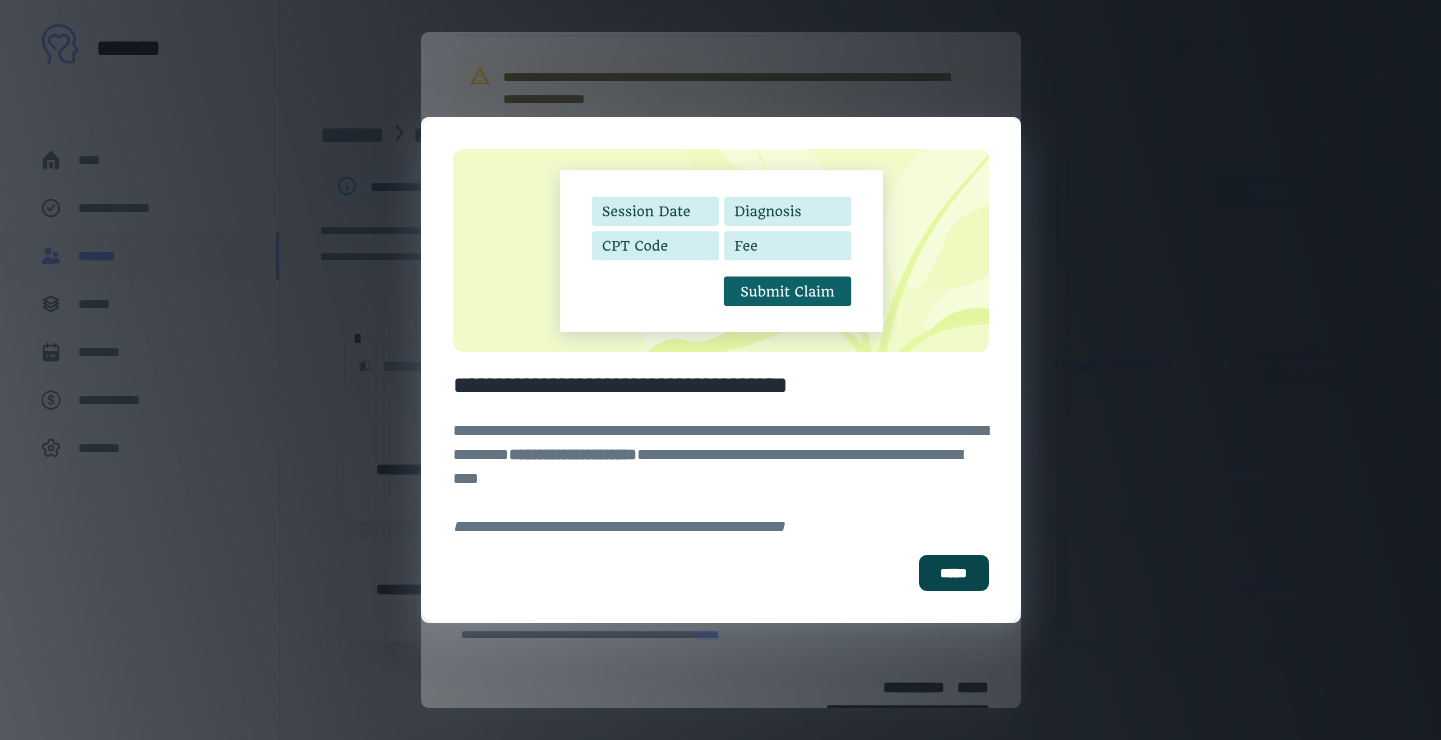 click on "*****" at bounding box center [954, 573] 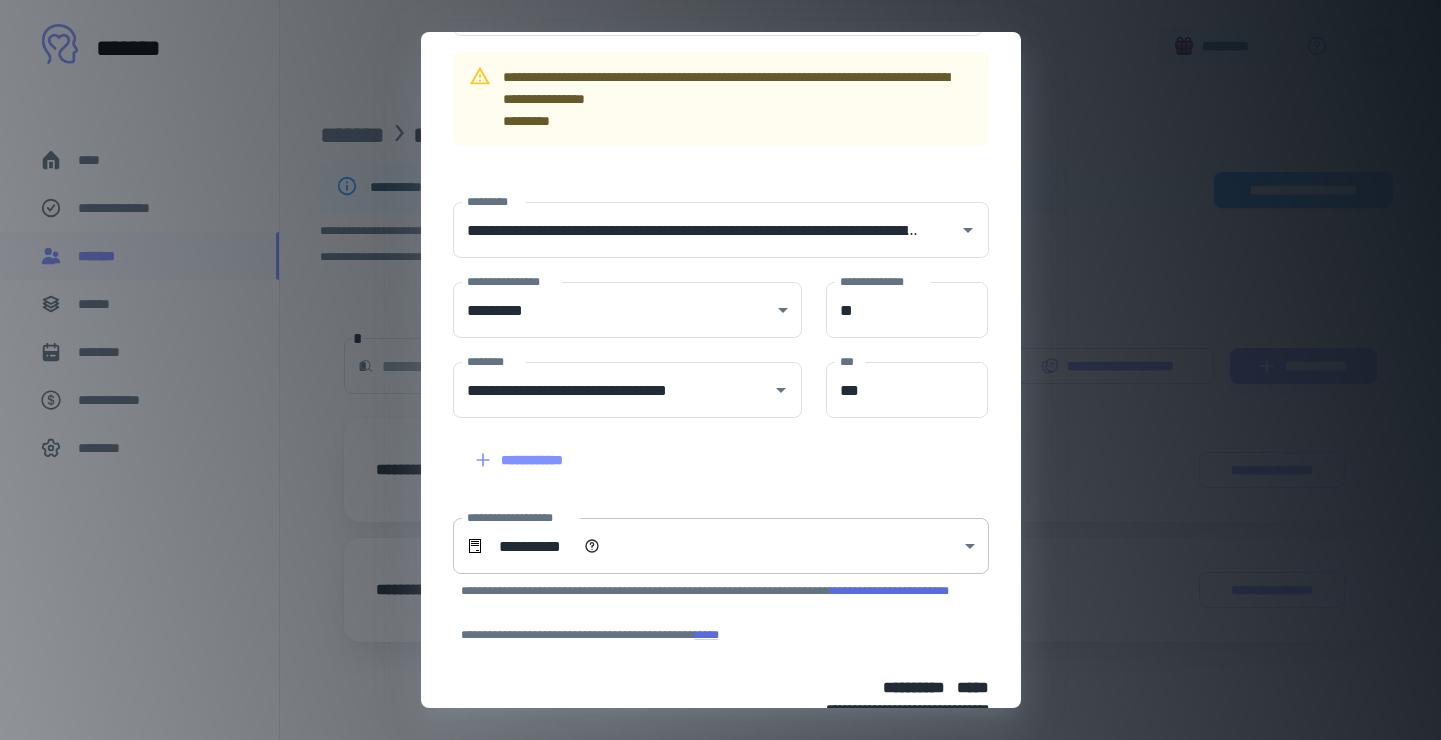 click on "**********" at bounding box center (720, 370) 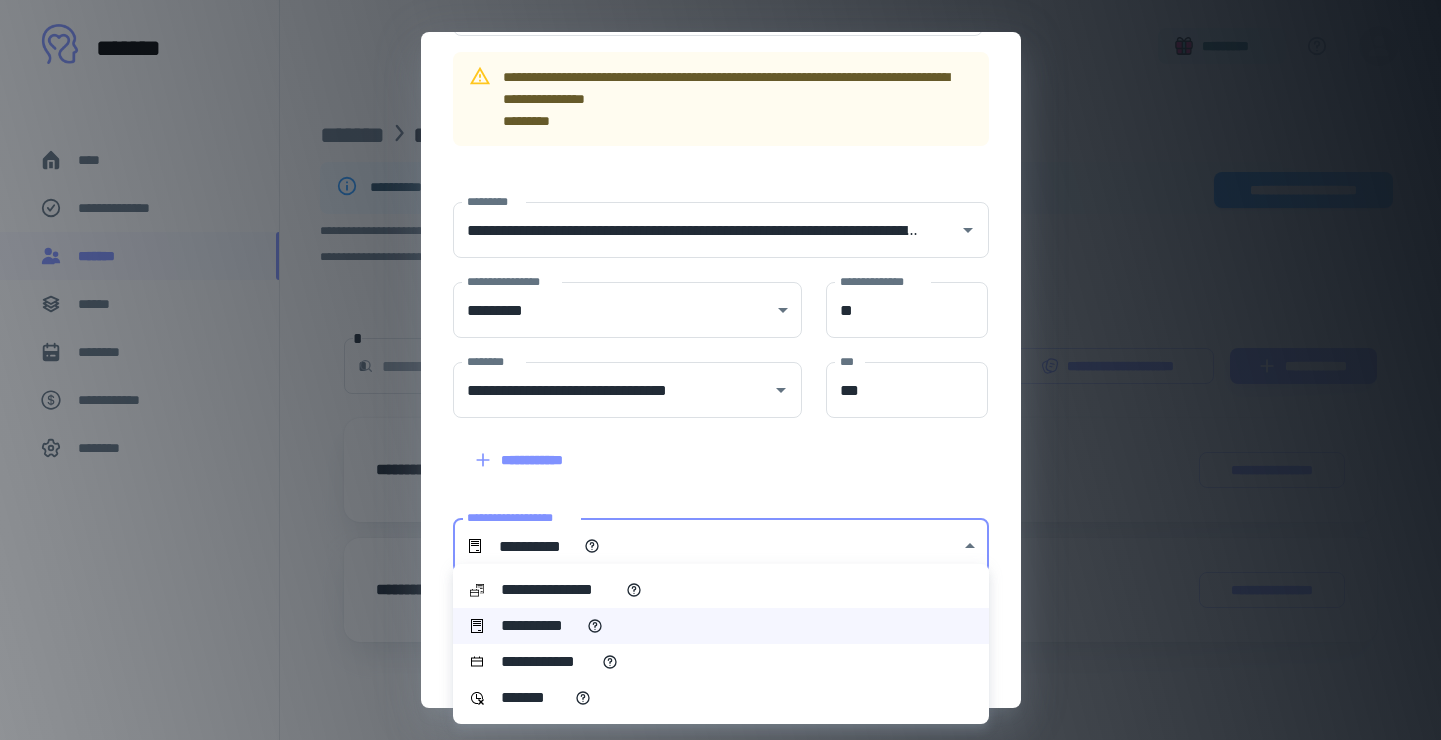click on "**********" at bounding box center [547, 662] 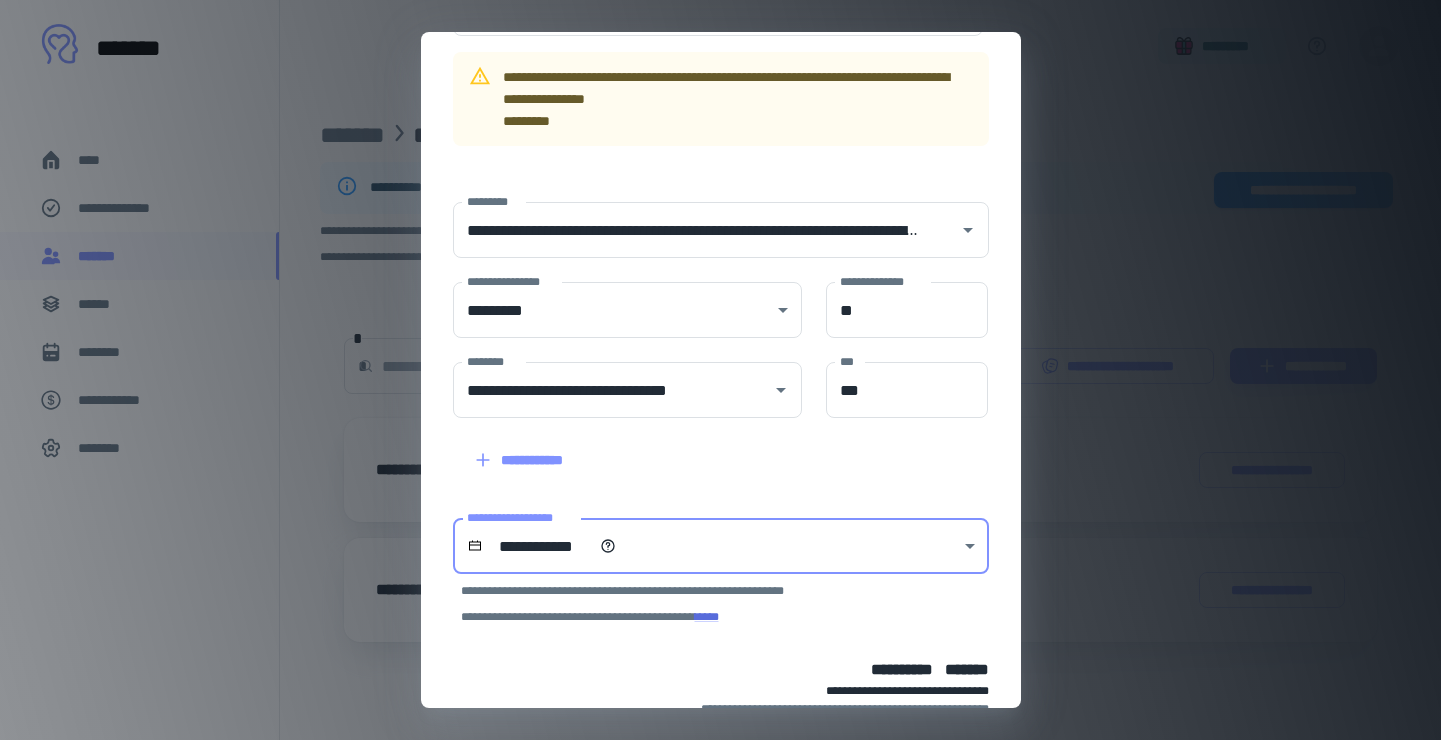 click on "**********" at bounding box center [720, 370] 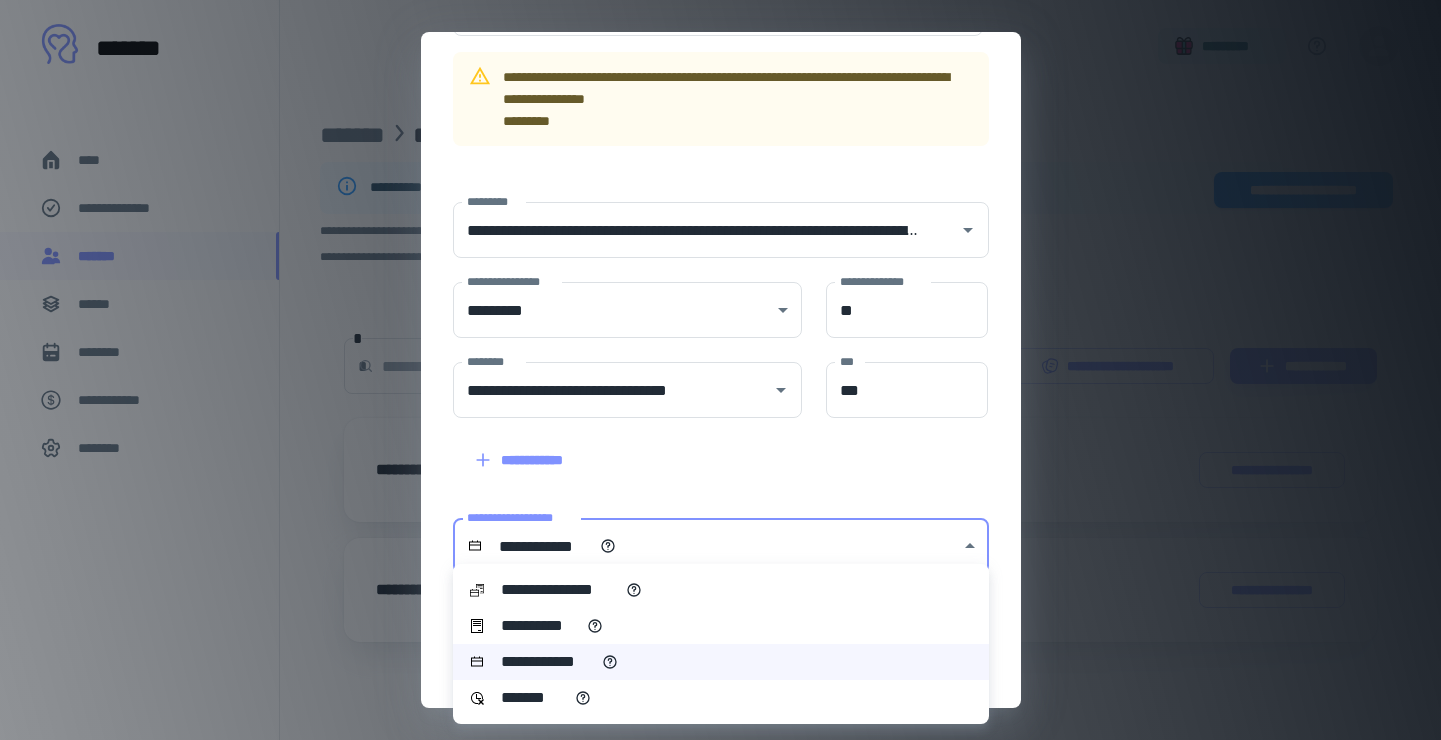 click at bounding box center (720, 370) 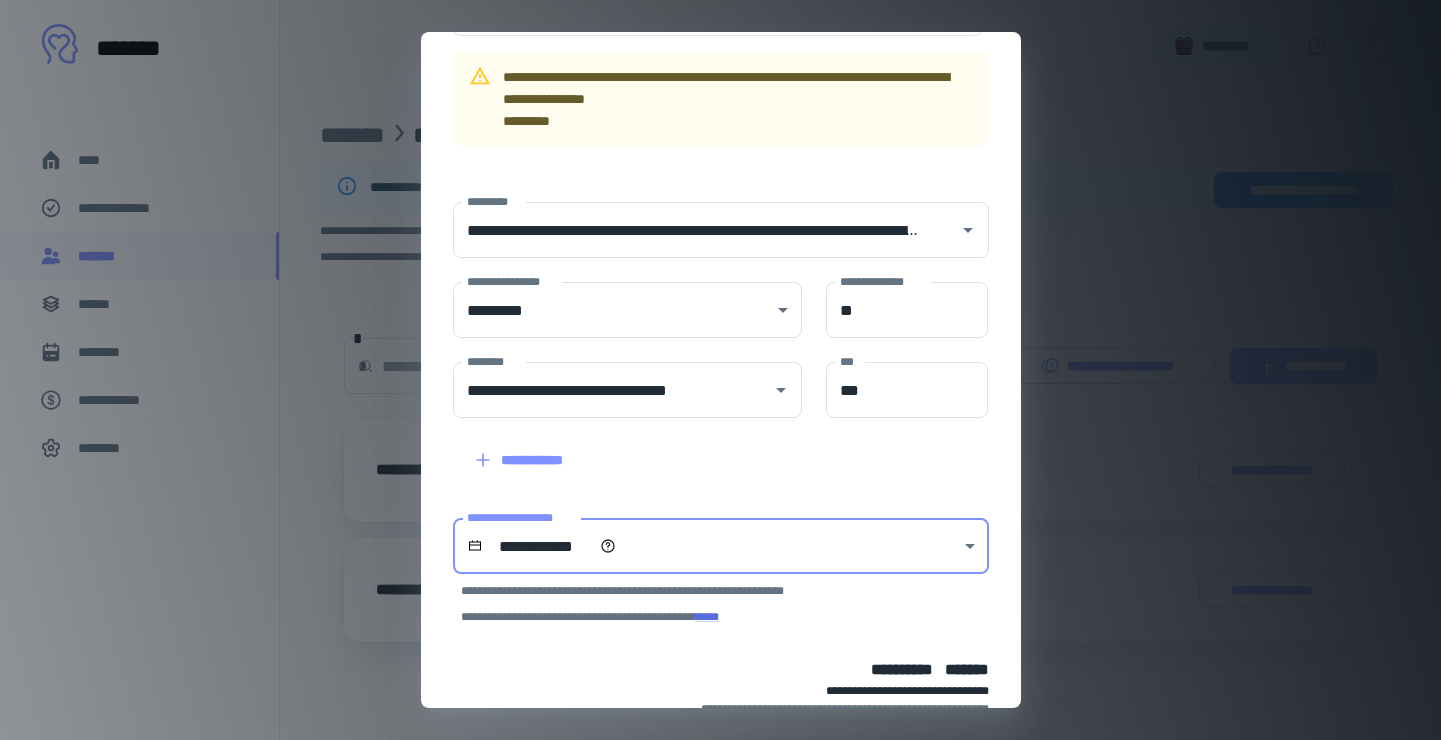 click on "**********" at bounding box center [720, 370] 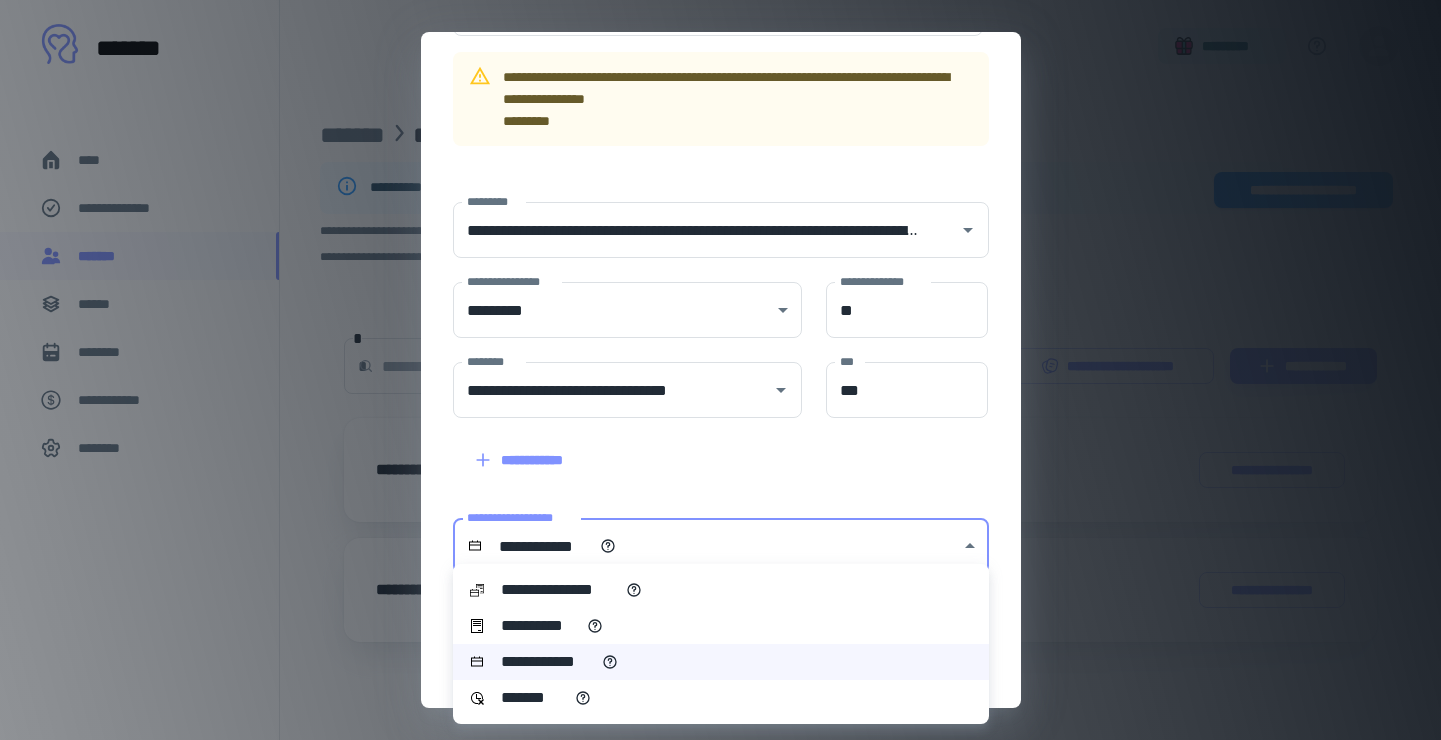 click on "*******" at bounding box center (534, 698) 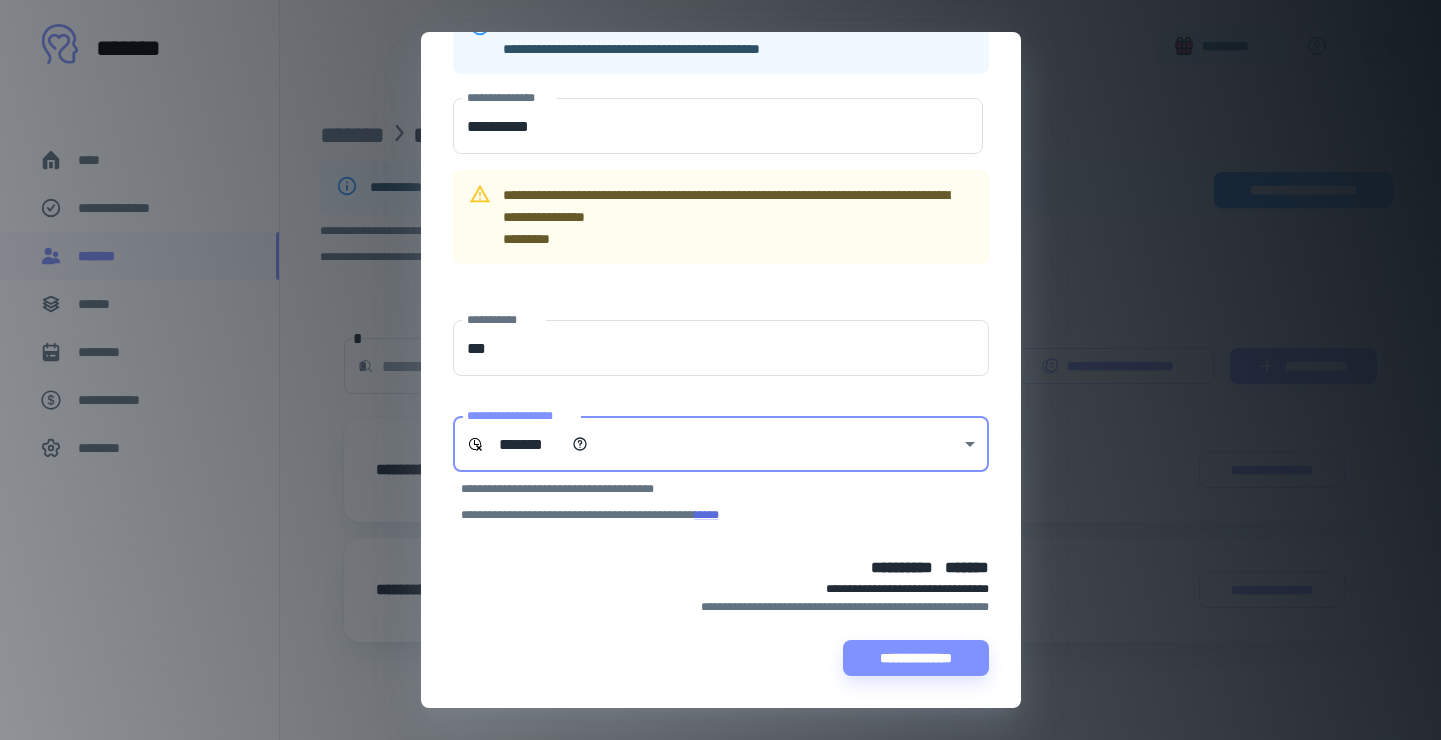 scroll, scrollTop: 206, scrollLeft: 0, axis: vertical 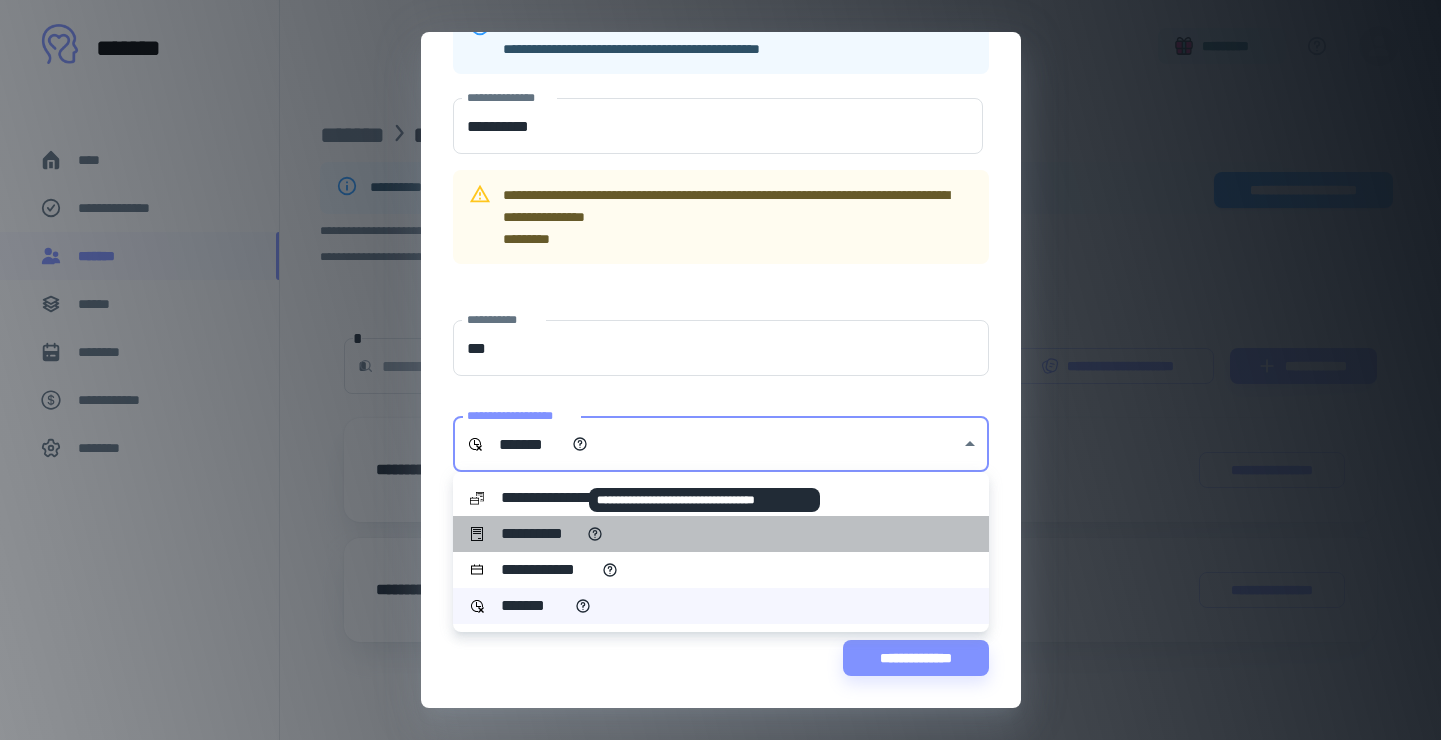 click 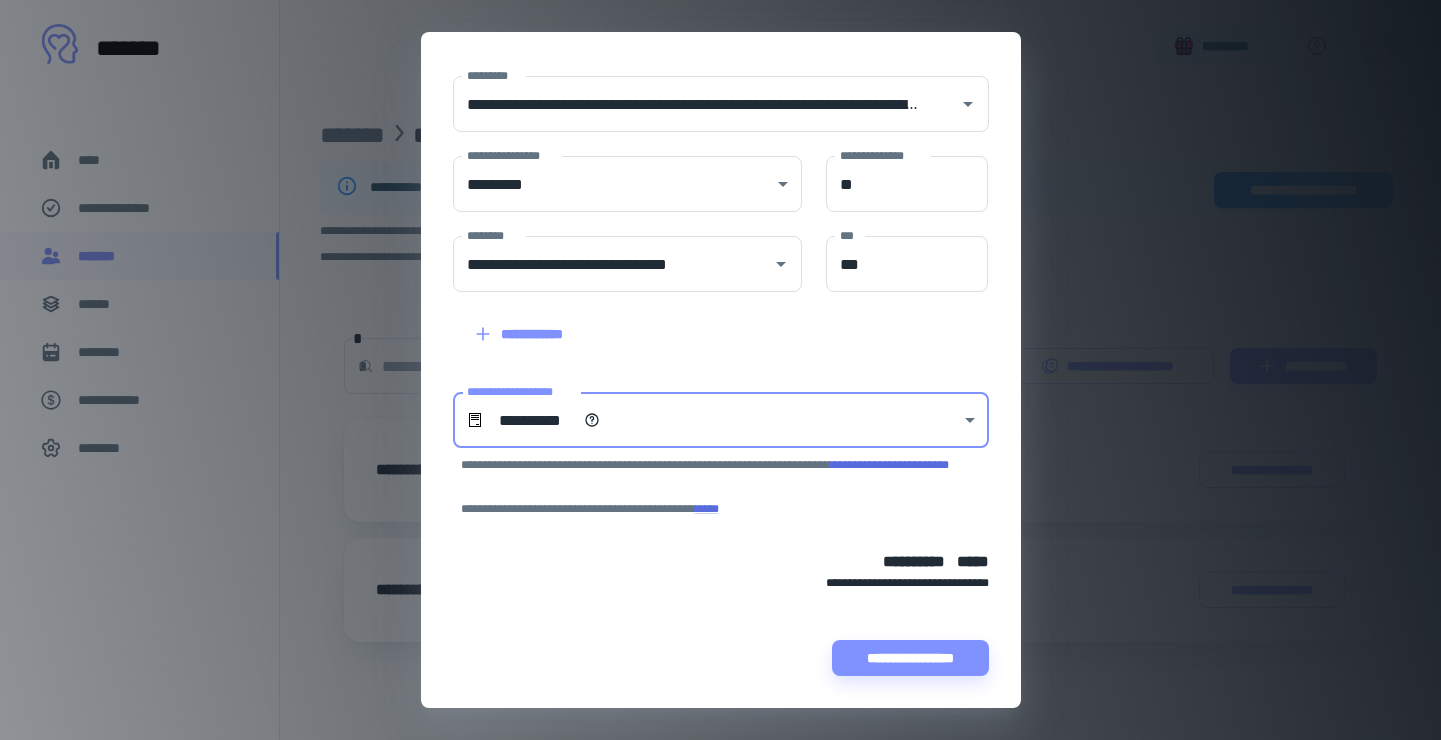 scroll, scrollTop: 450, scrollLeft: 0, axis: vertical 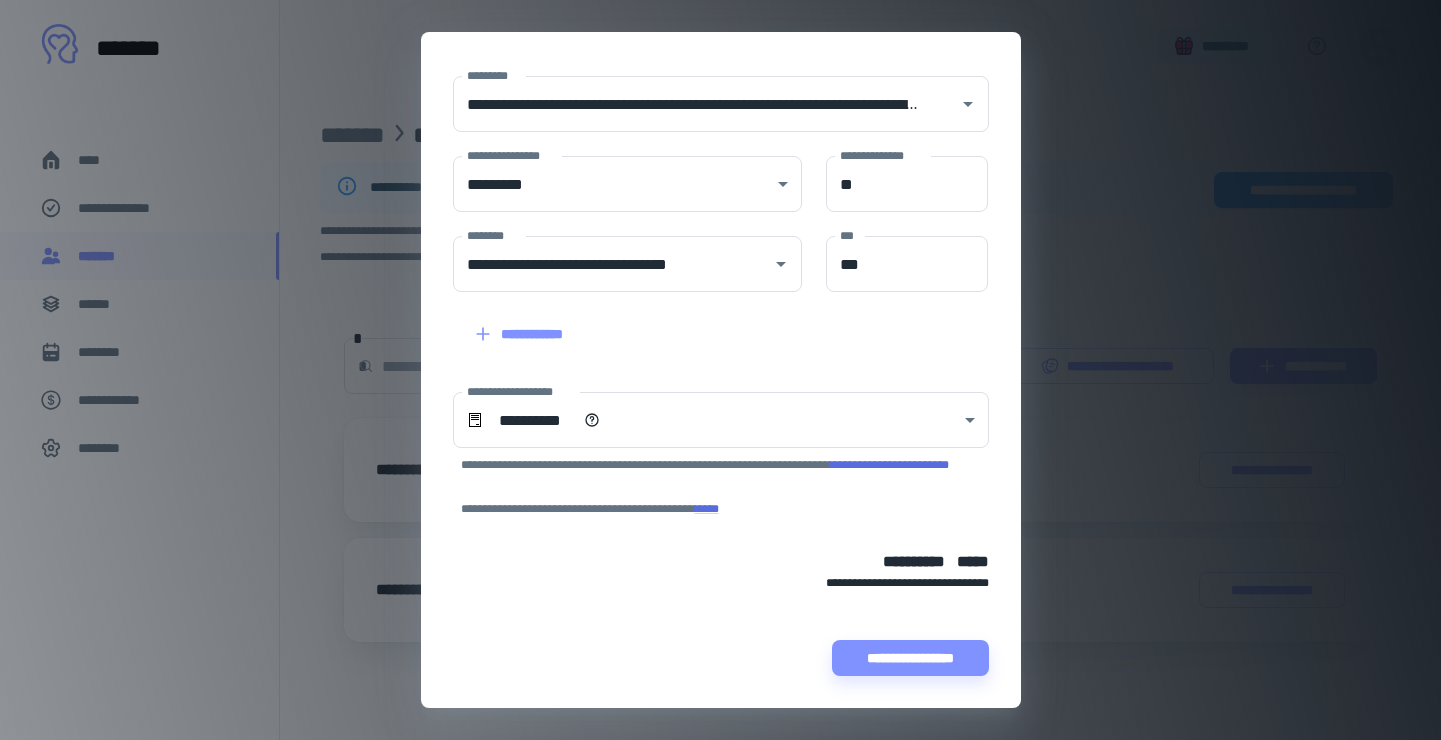 click on "**********" at bounding box center (889, 465) 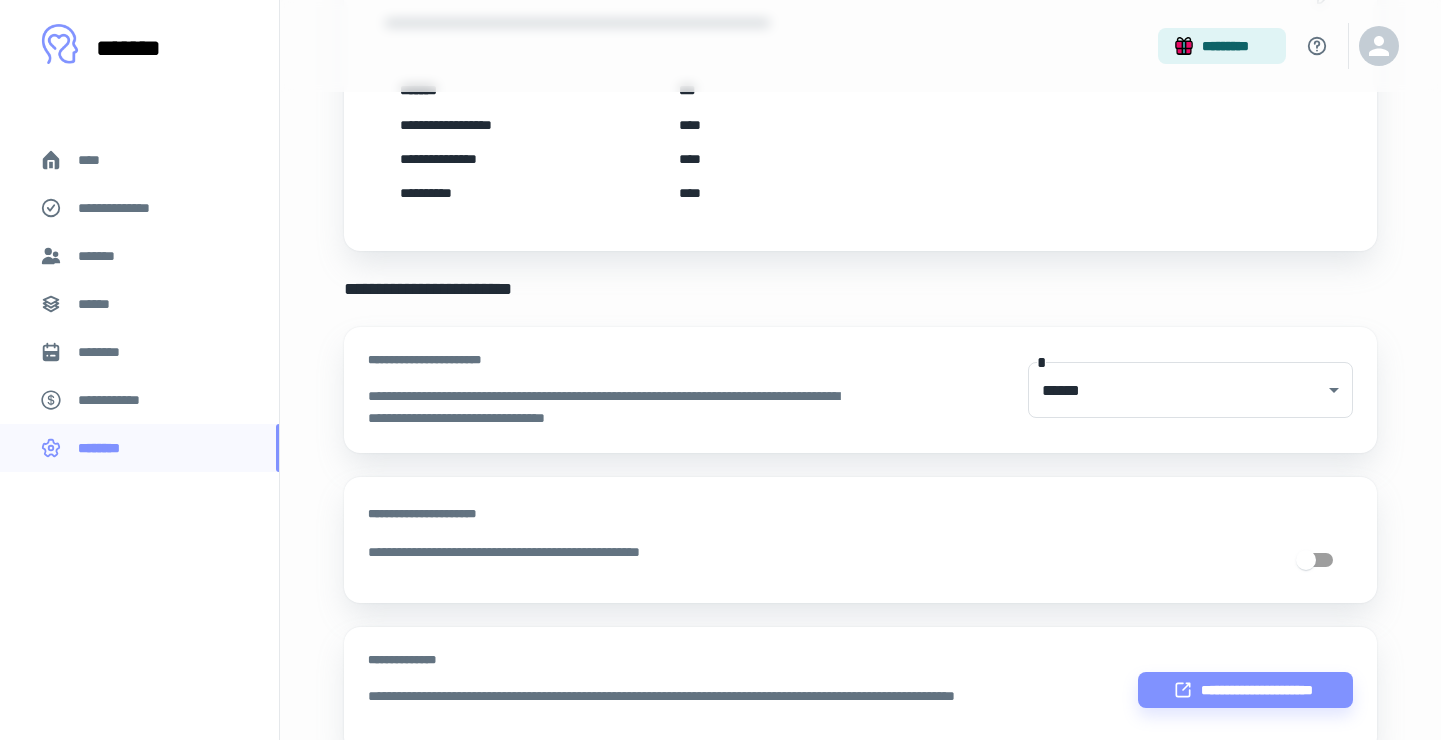 scroll, scrollTop: 348, scrollLeft: 0, axis: vertical 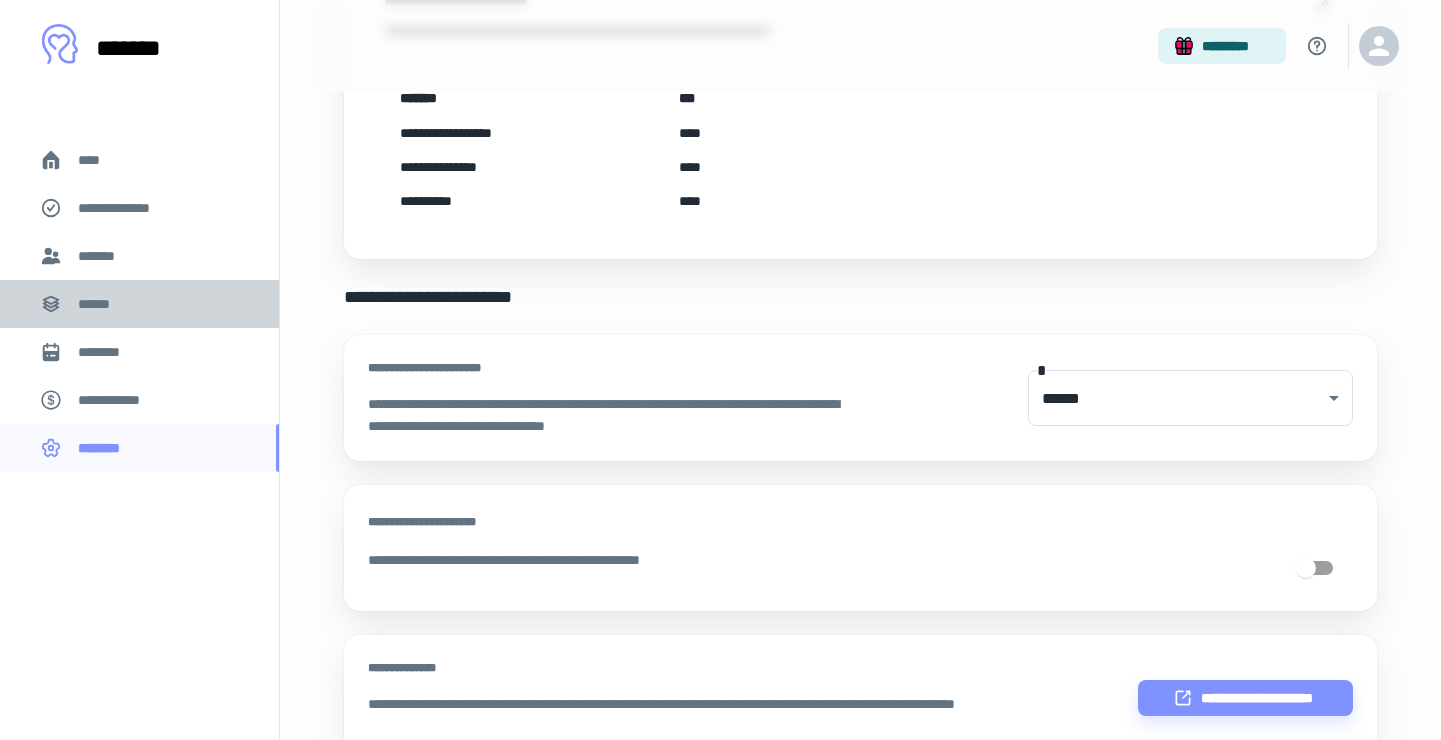 click on "******" at bounding box center [100, 304] 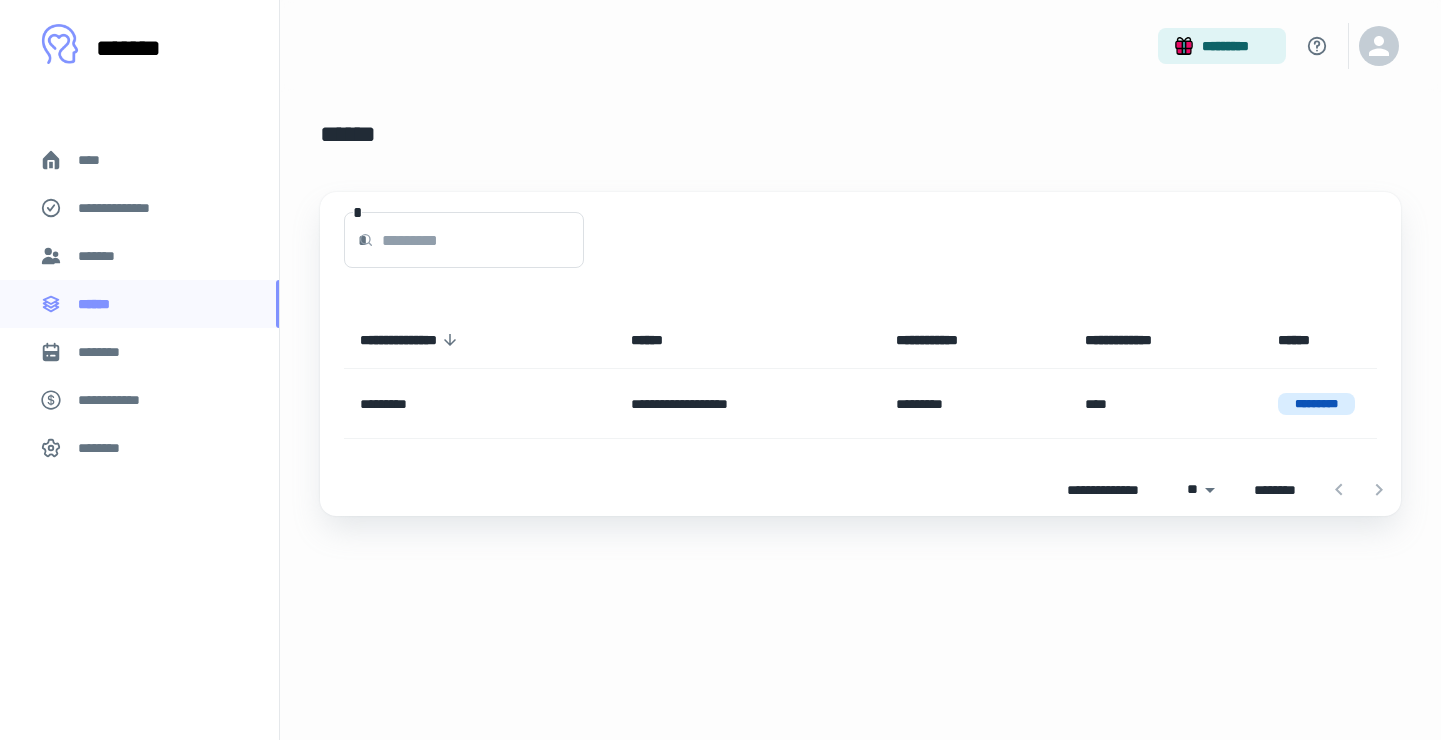 click on "*******" at bounding box center [101, 256] 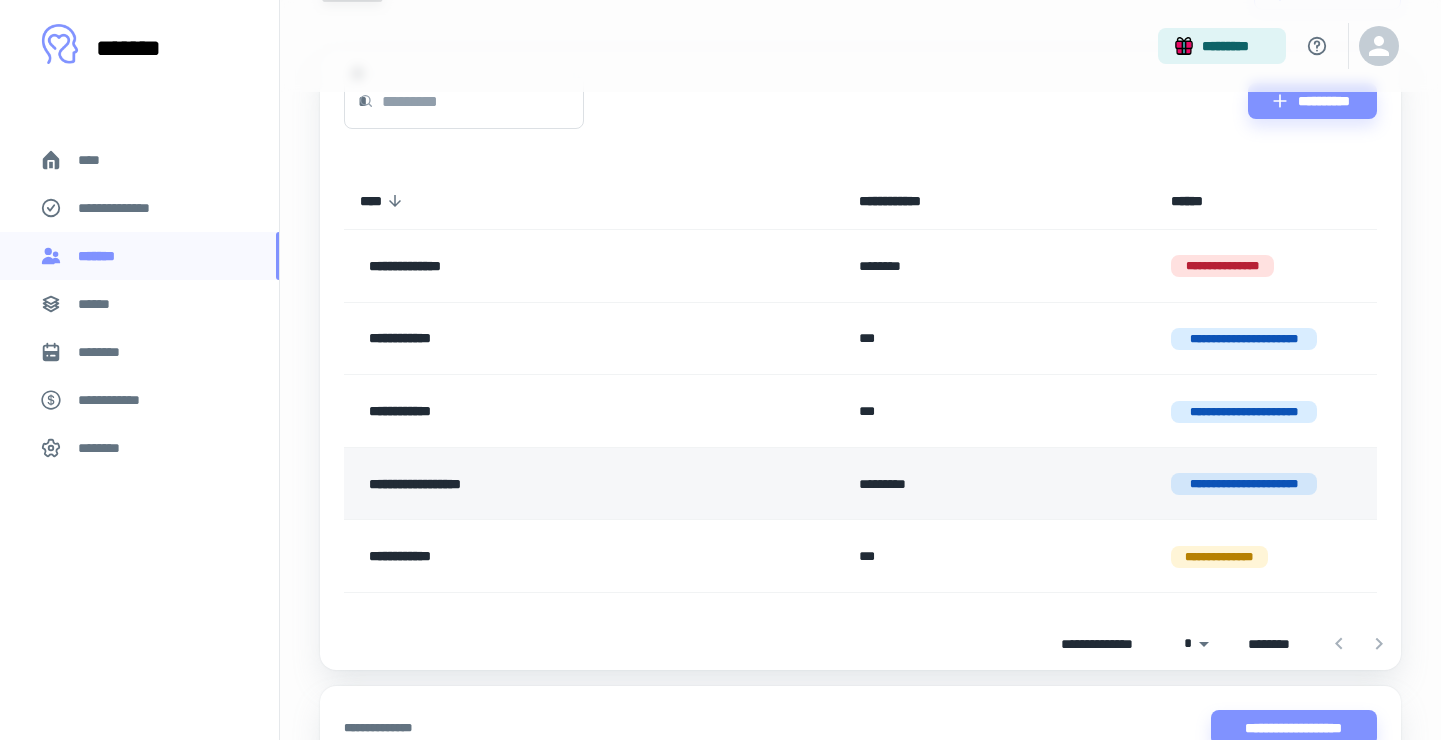 scroll, scrollTop: 104, scrollLeft: 0, axis: vertical 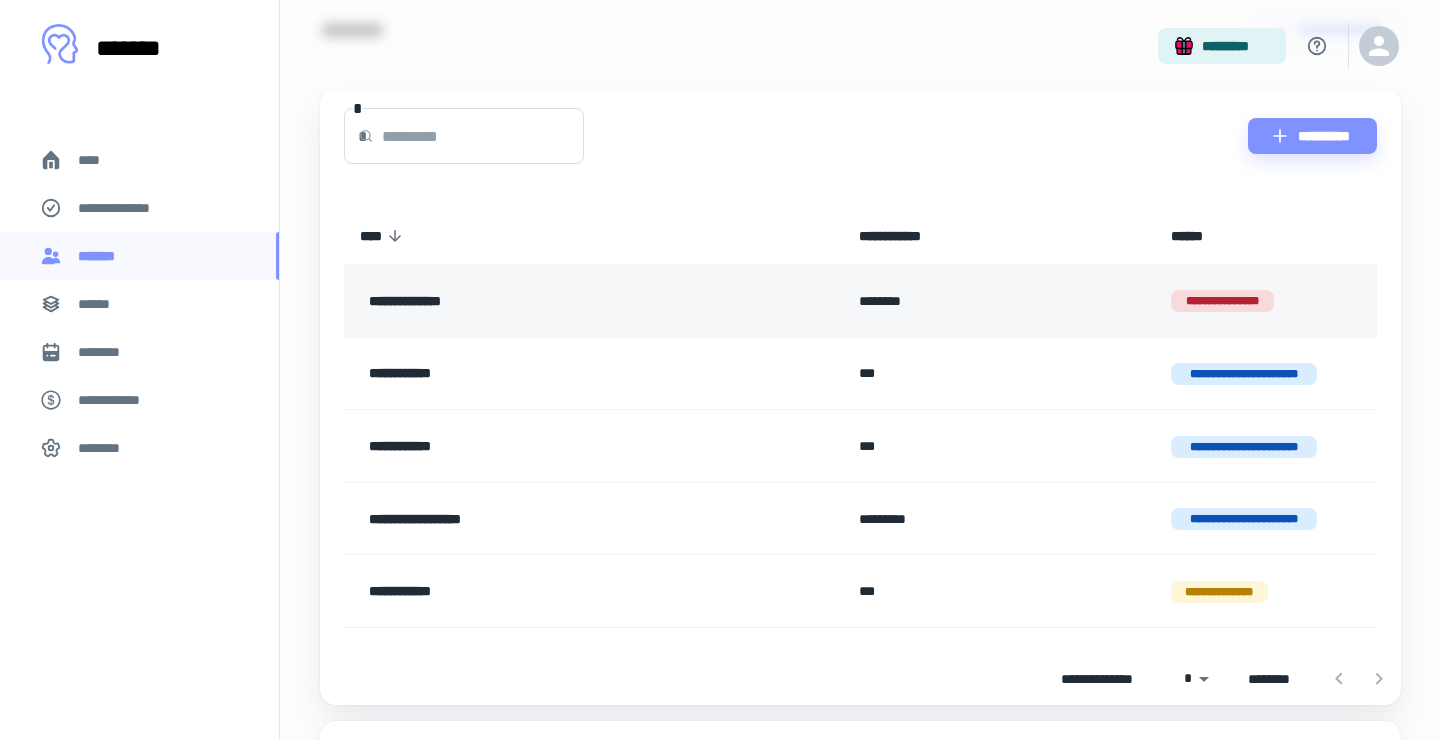 click on "**********" at bounding box center [1222, 301] 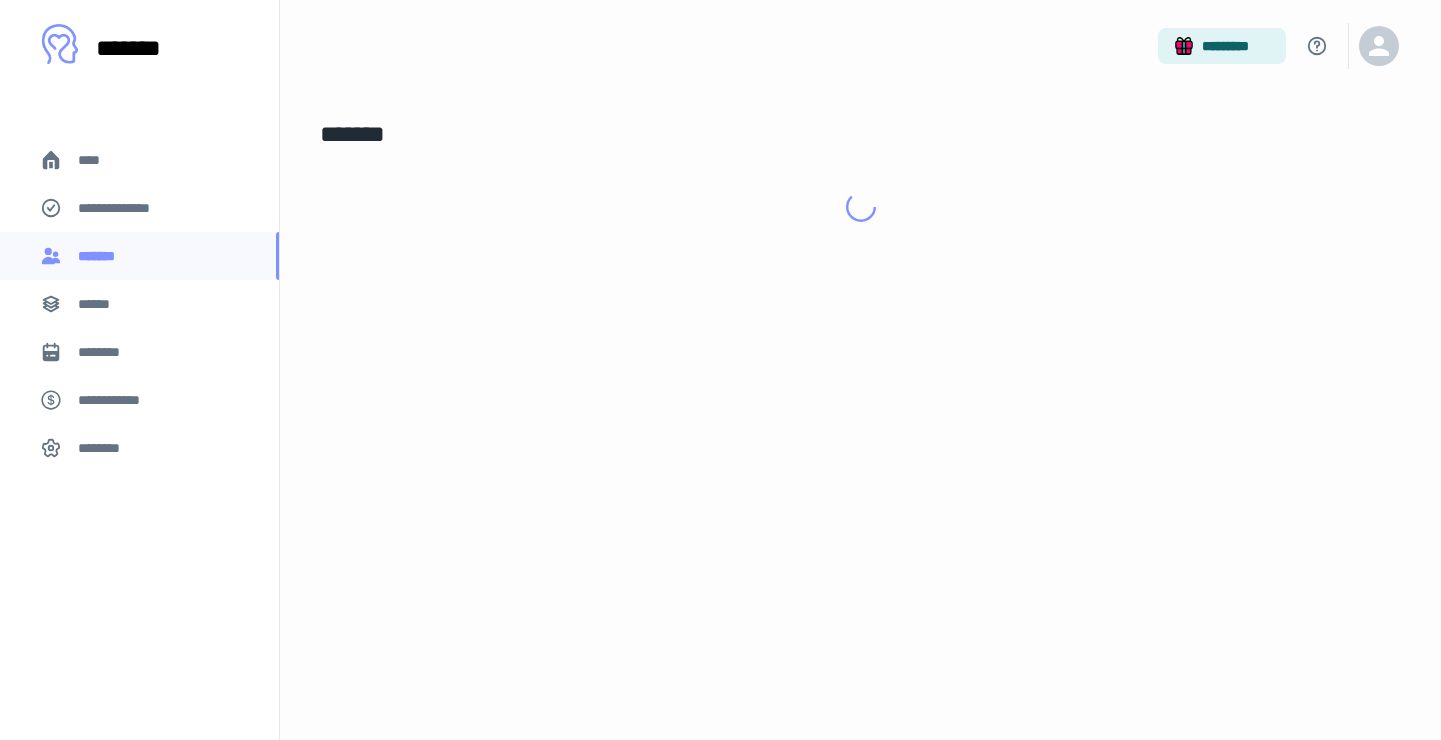 scroll, scrollTop: 0, scrollLeft: 0, axis: both 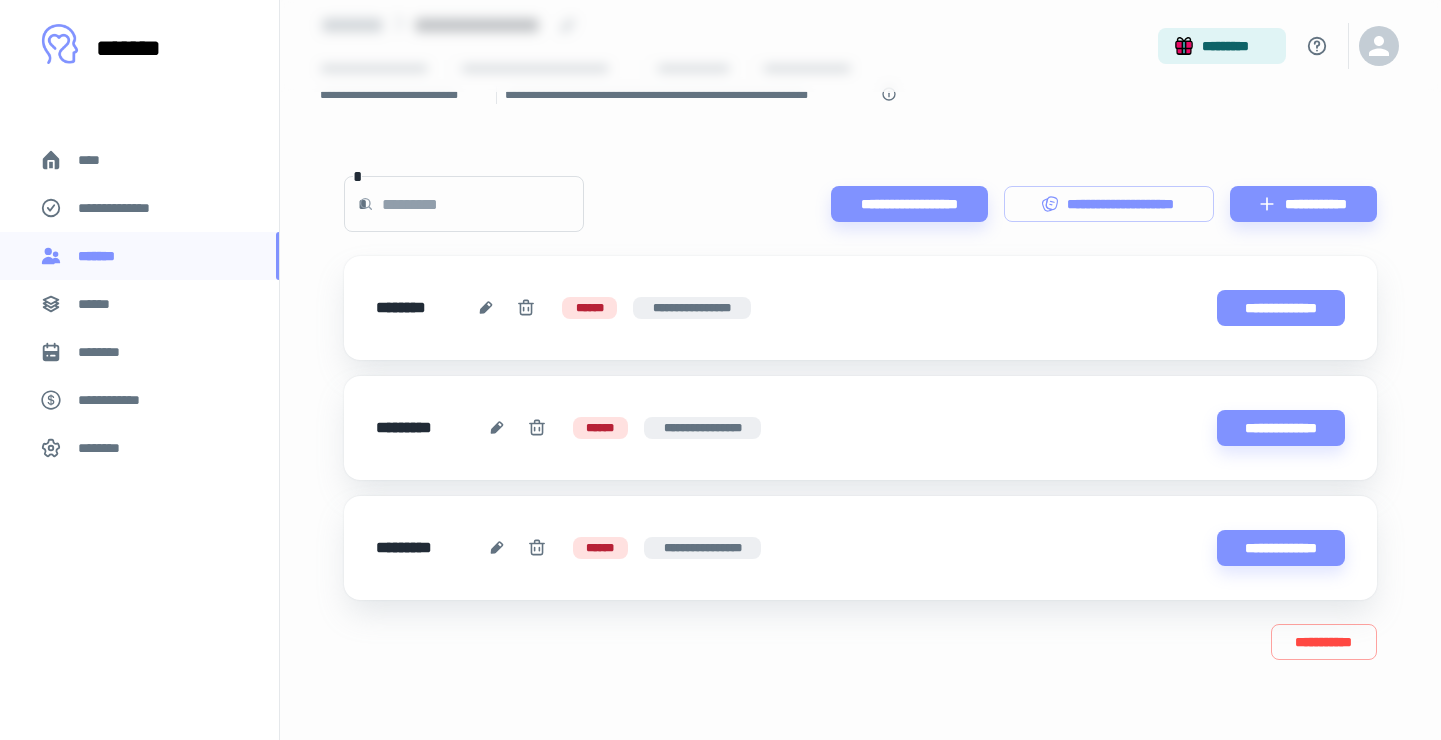 click on "**********" at bounding box center [1281, 308] 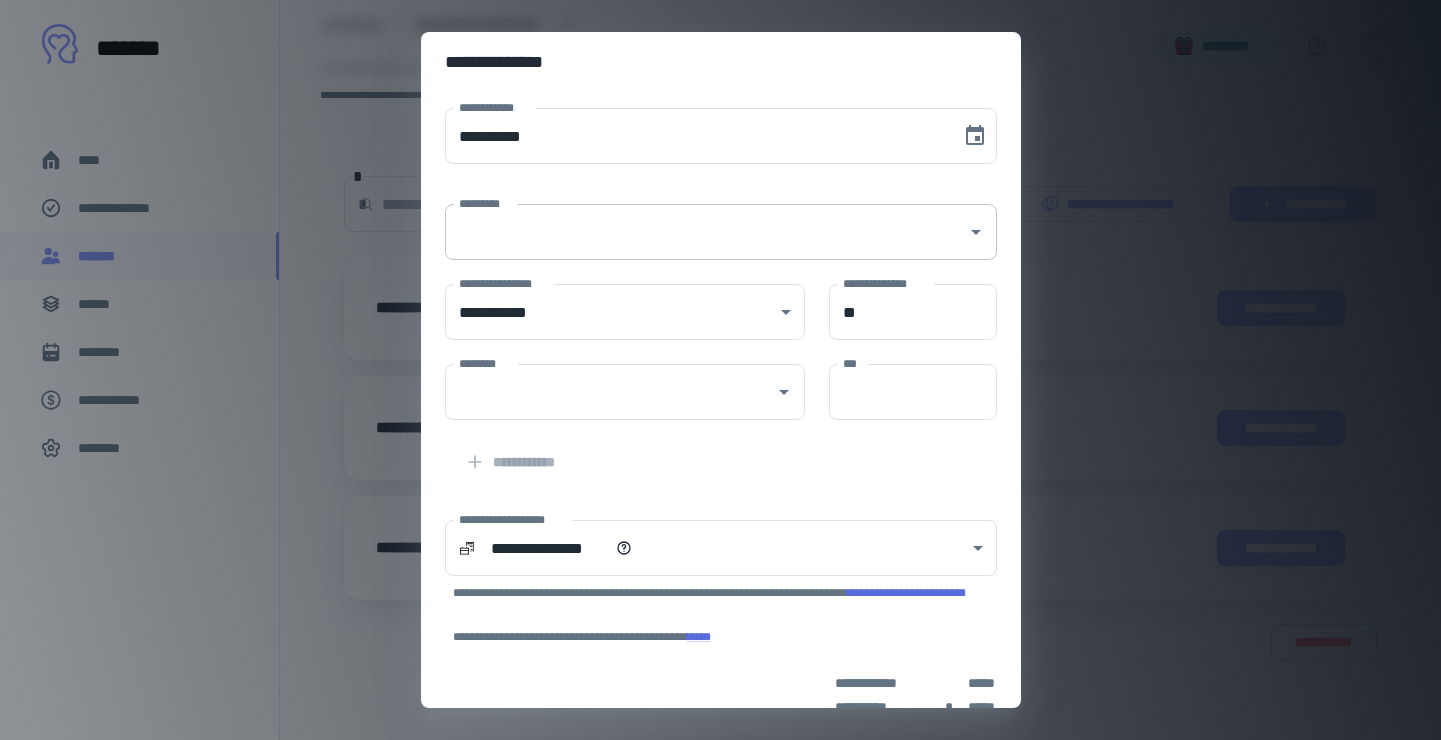 click on "*********" at bounding box center (706, 232) 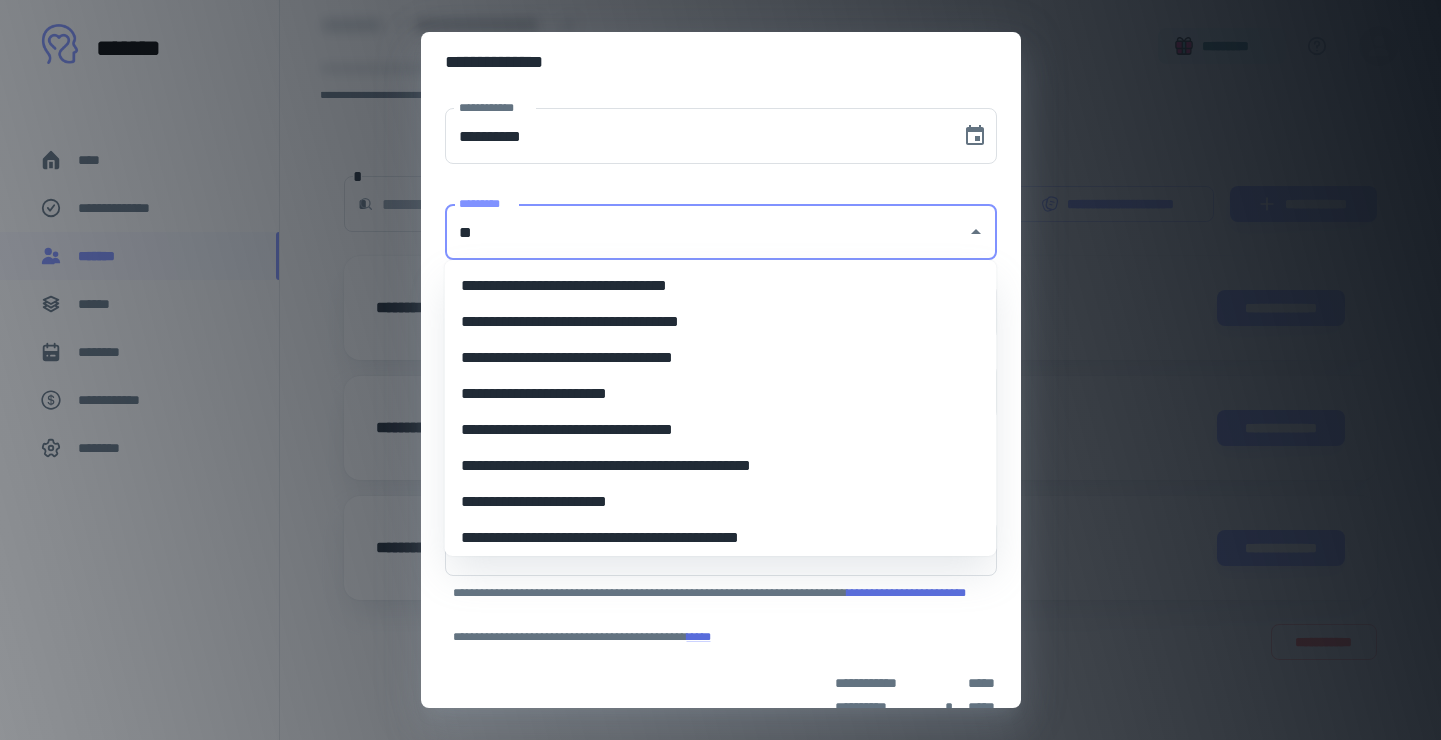 type on "*" 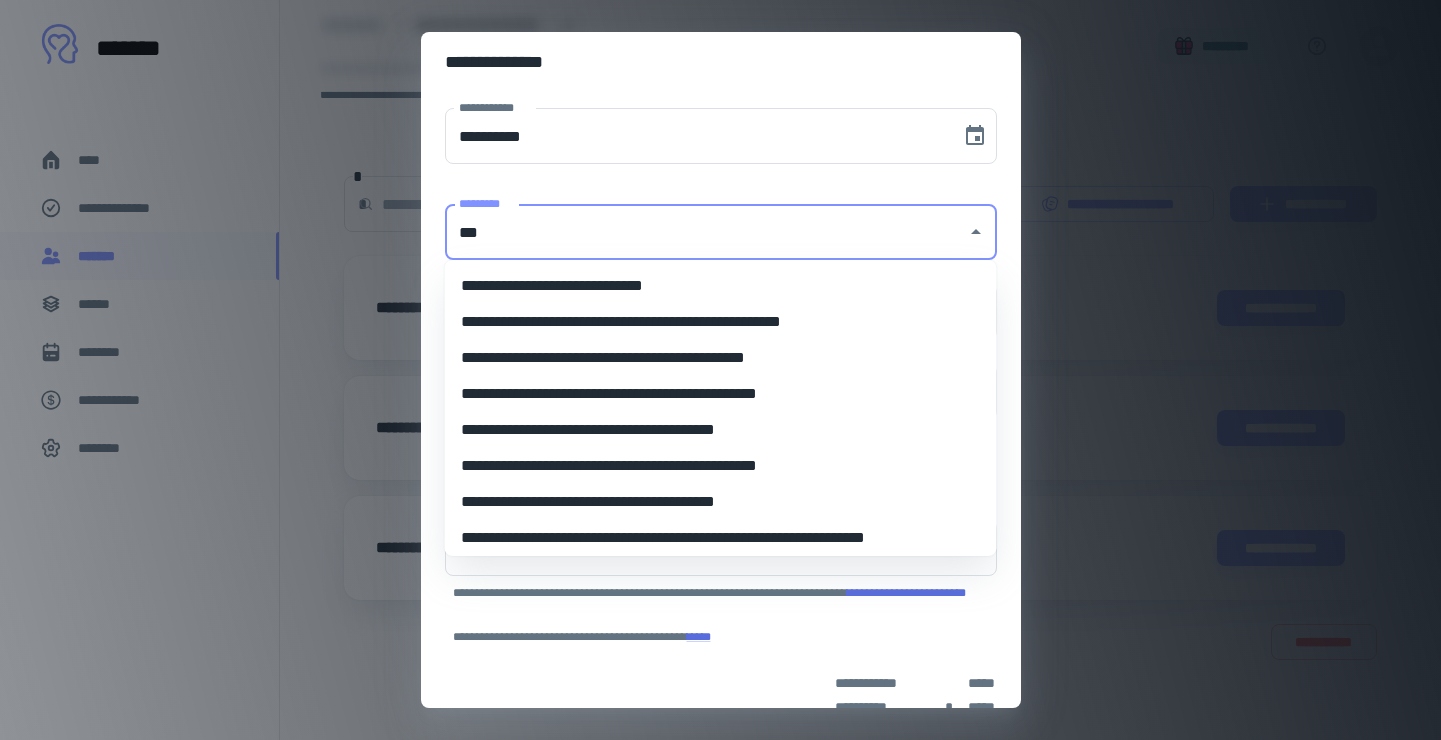 click on "**********" at bounding box center (721, 538) 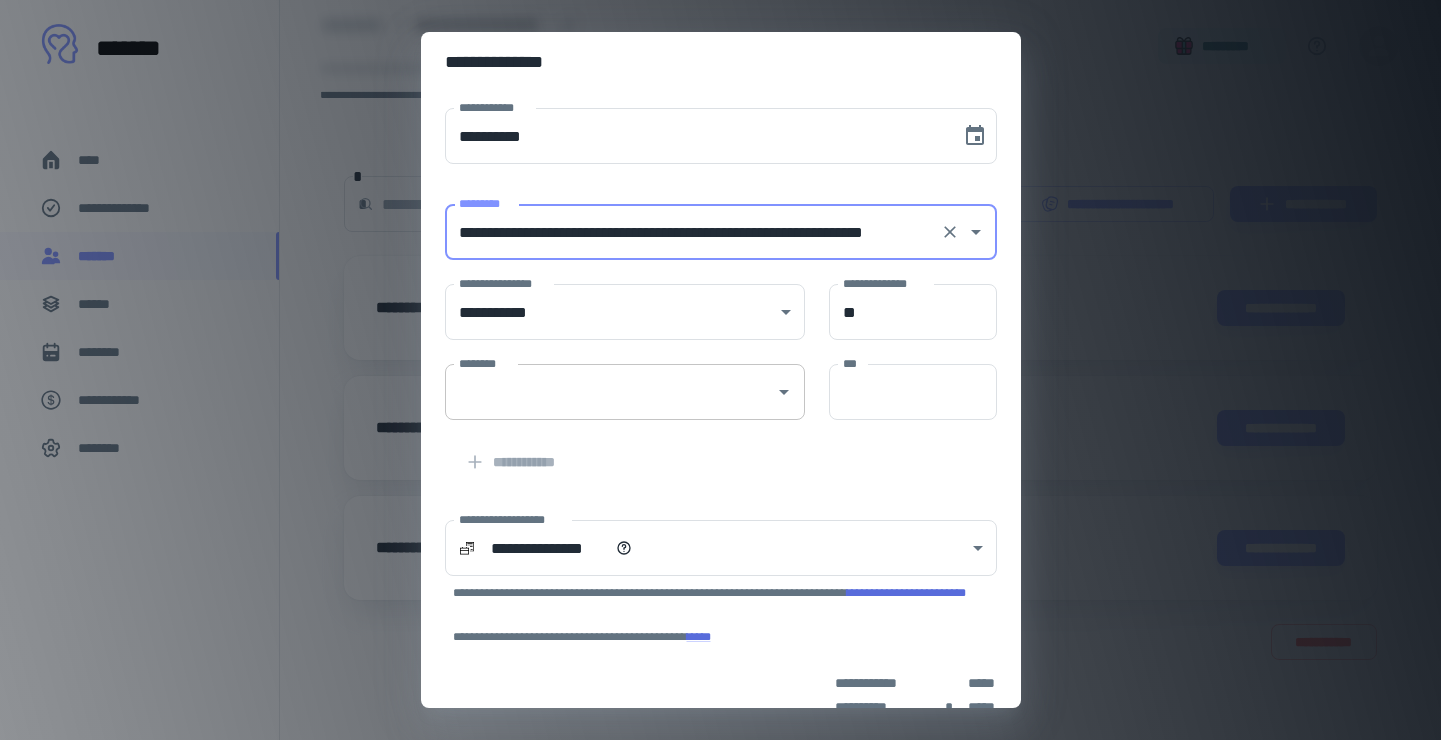 click on "********" at bounding box center [610, 392] 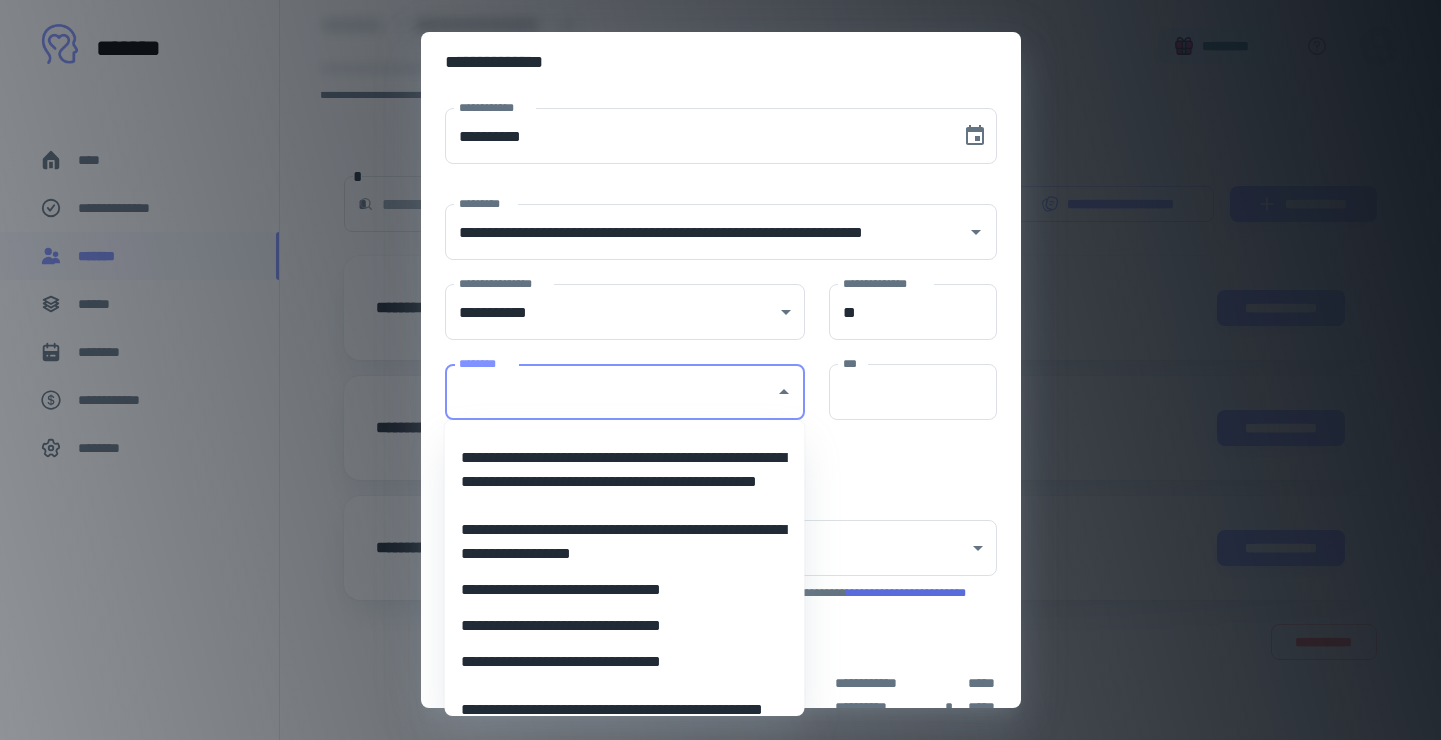 scroll, scrollTop: 0, scrollLeft: 0, axis: both 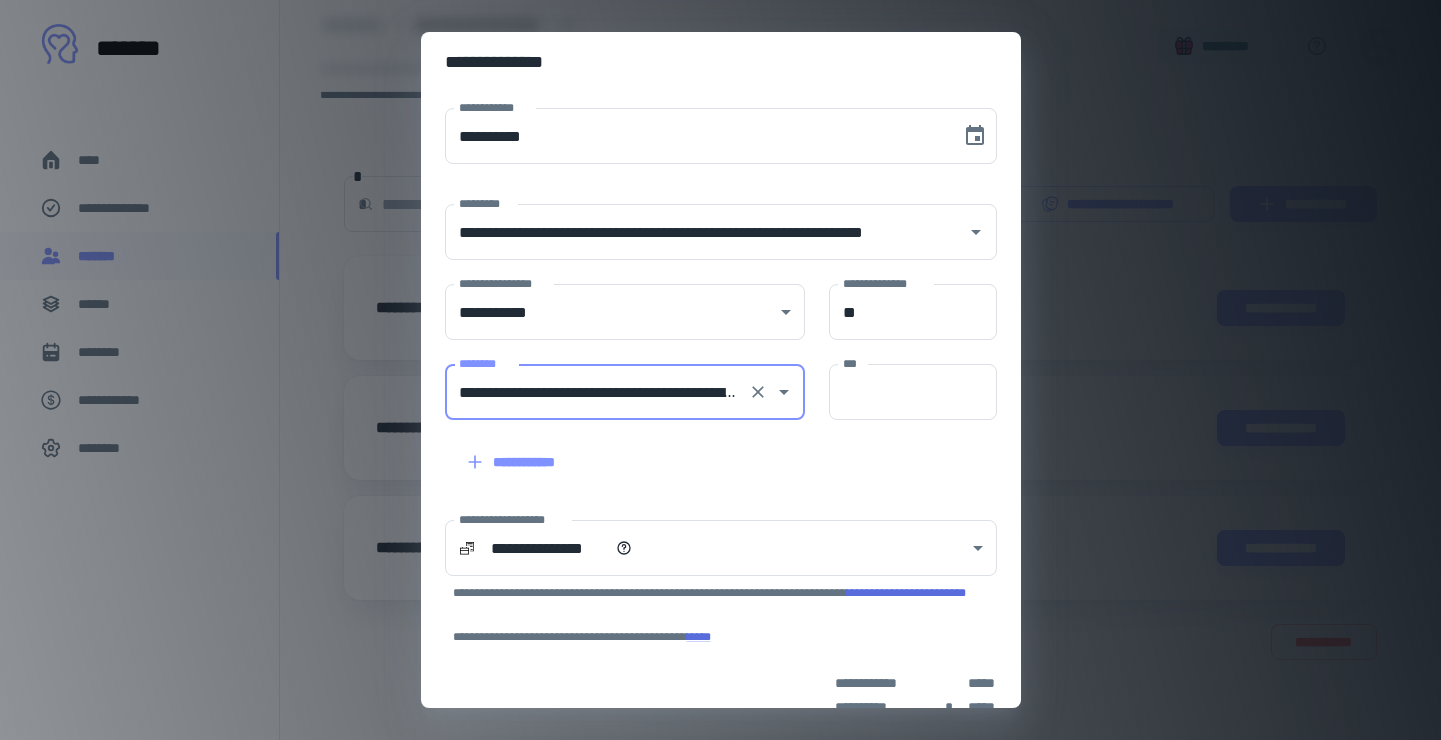 click on "**********" at bounding box center (513, 462) 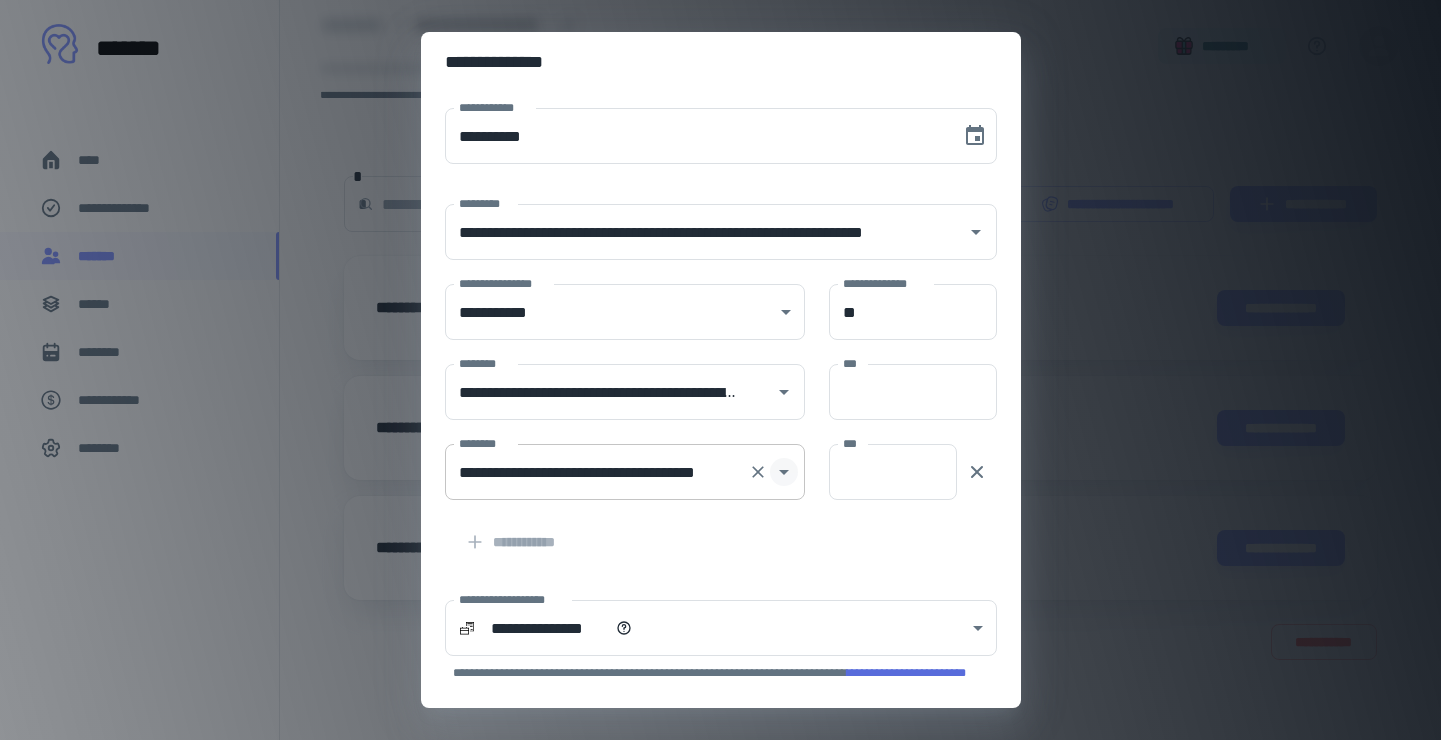 click 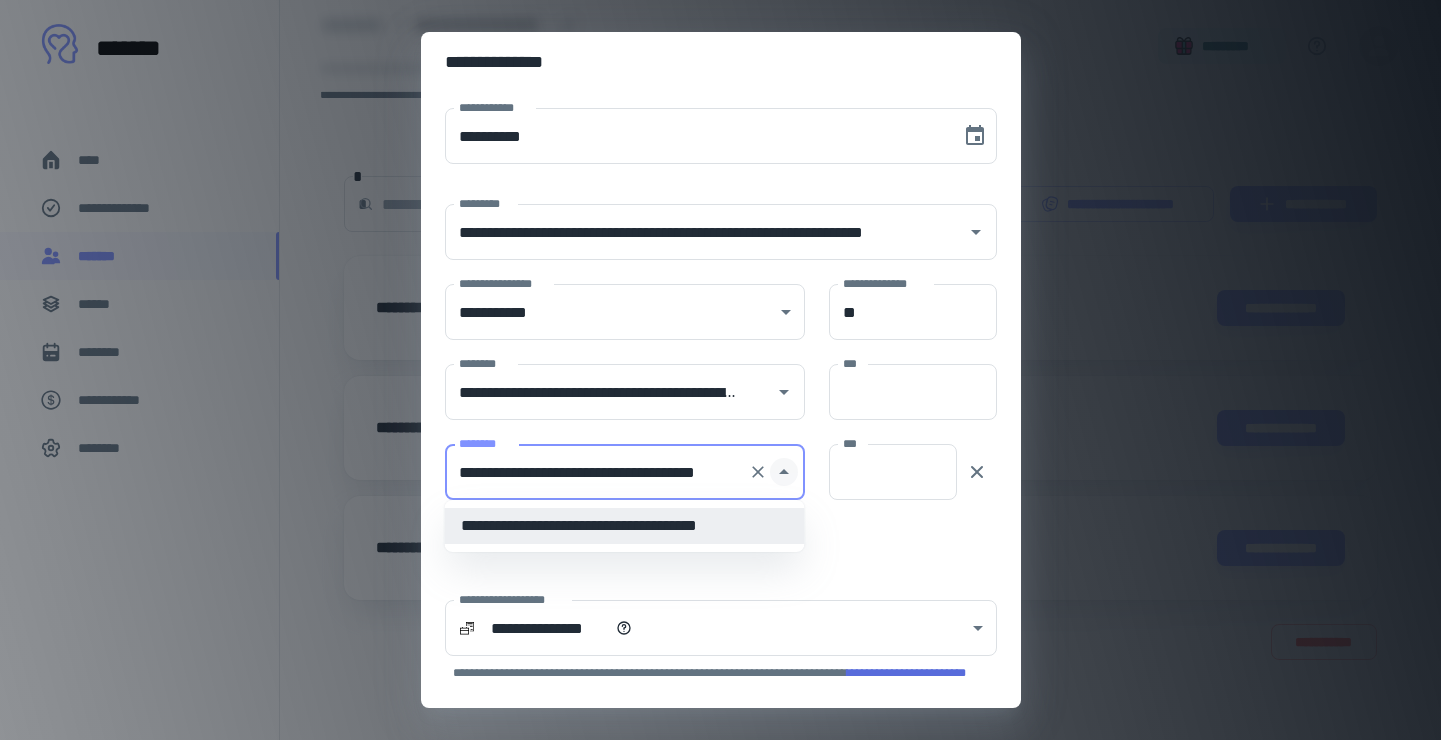 click 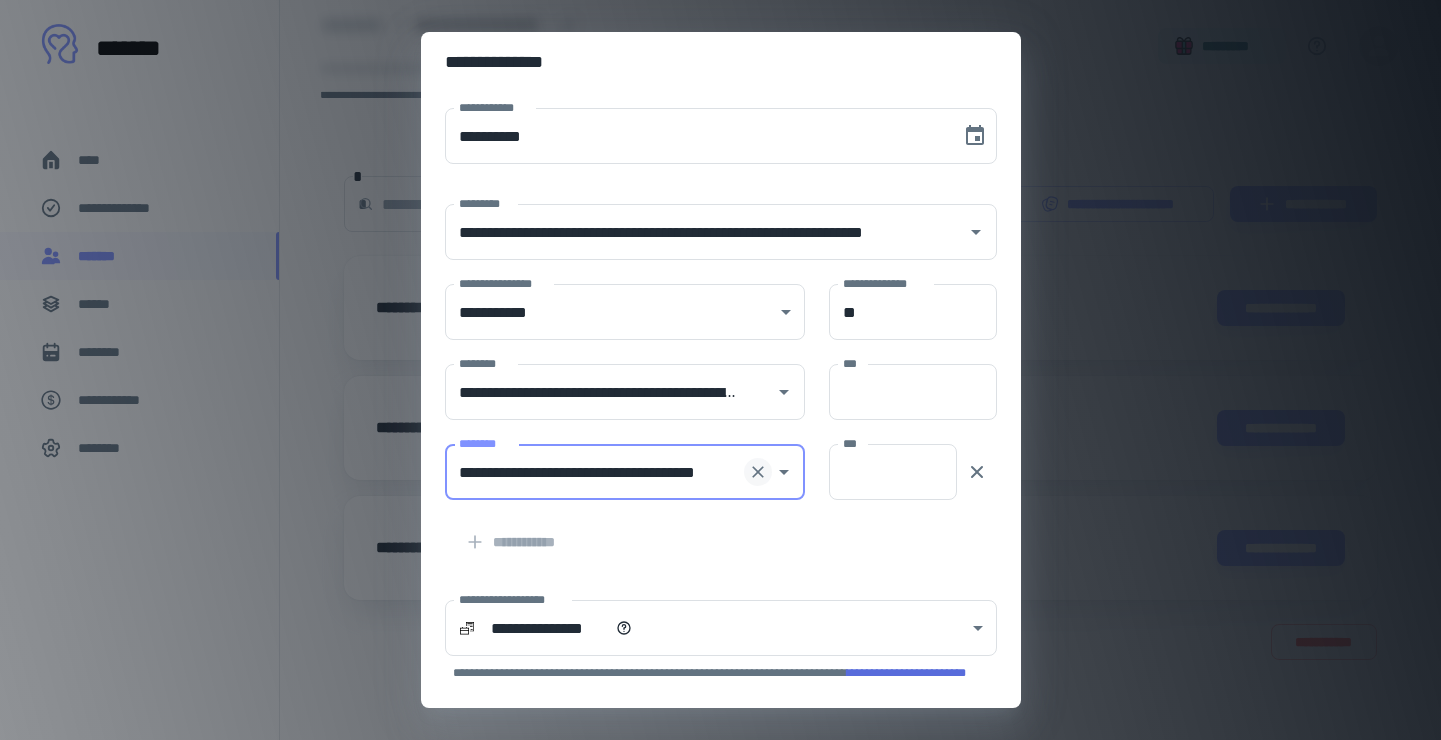 click 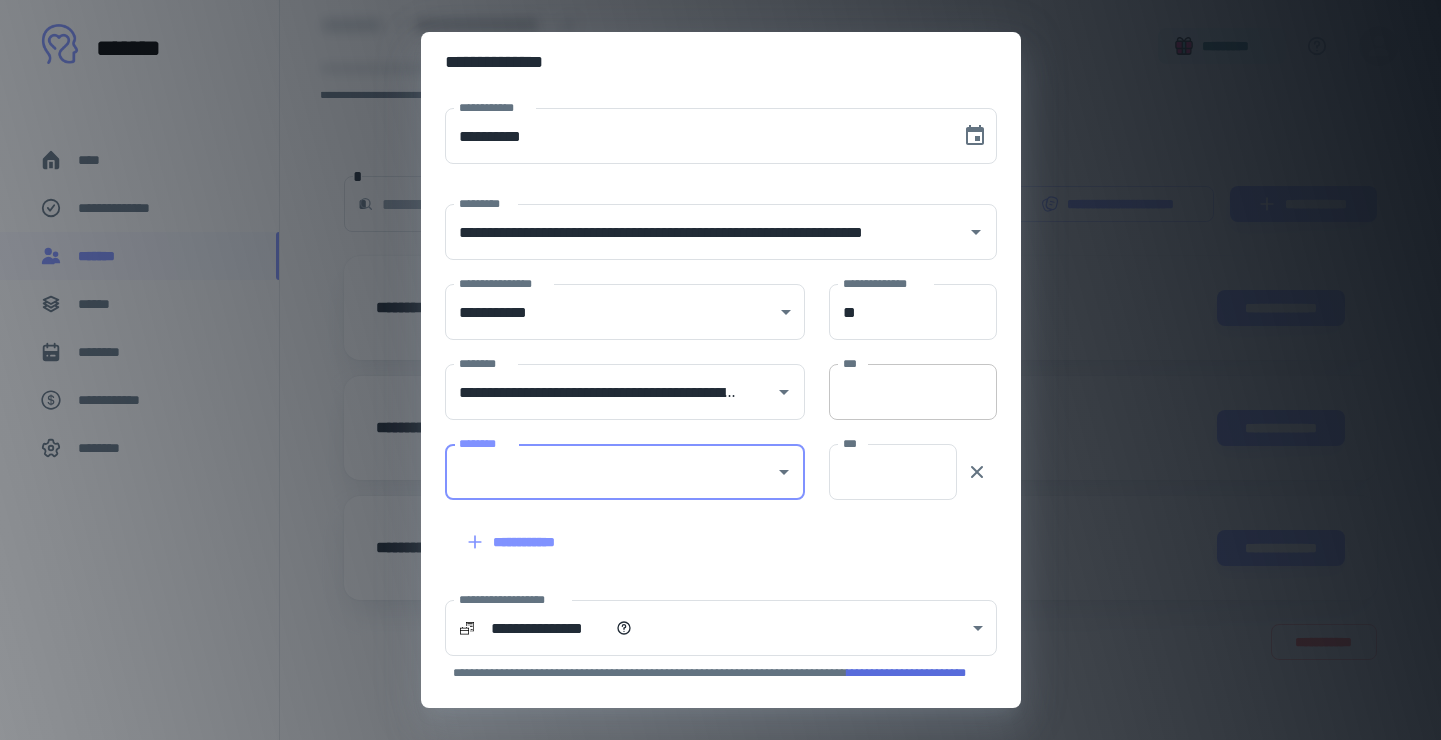 click on "***" at bounding box center (913, 392) 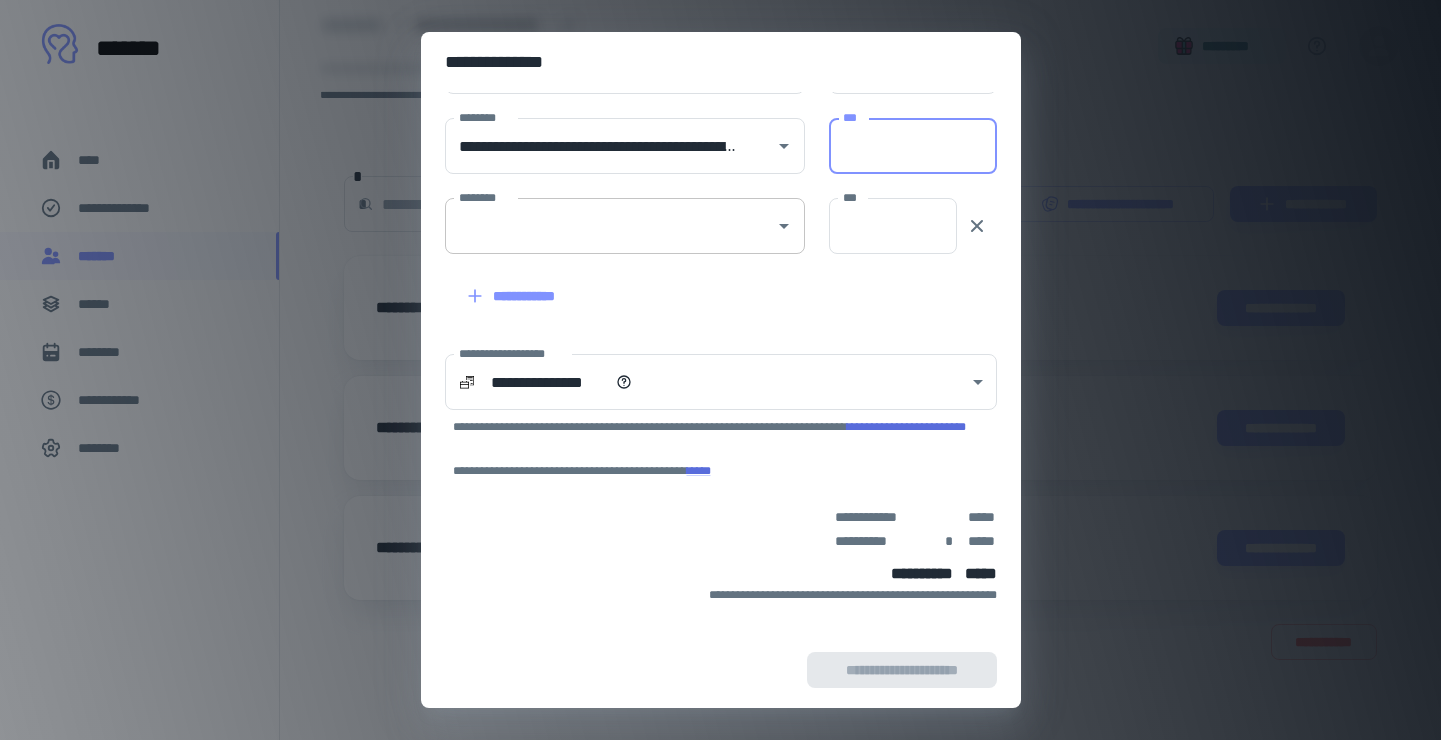 scroll, scrollTop: 246, scrollLeft: 0, axis: vertical 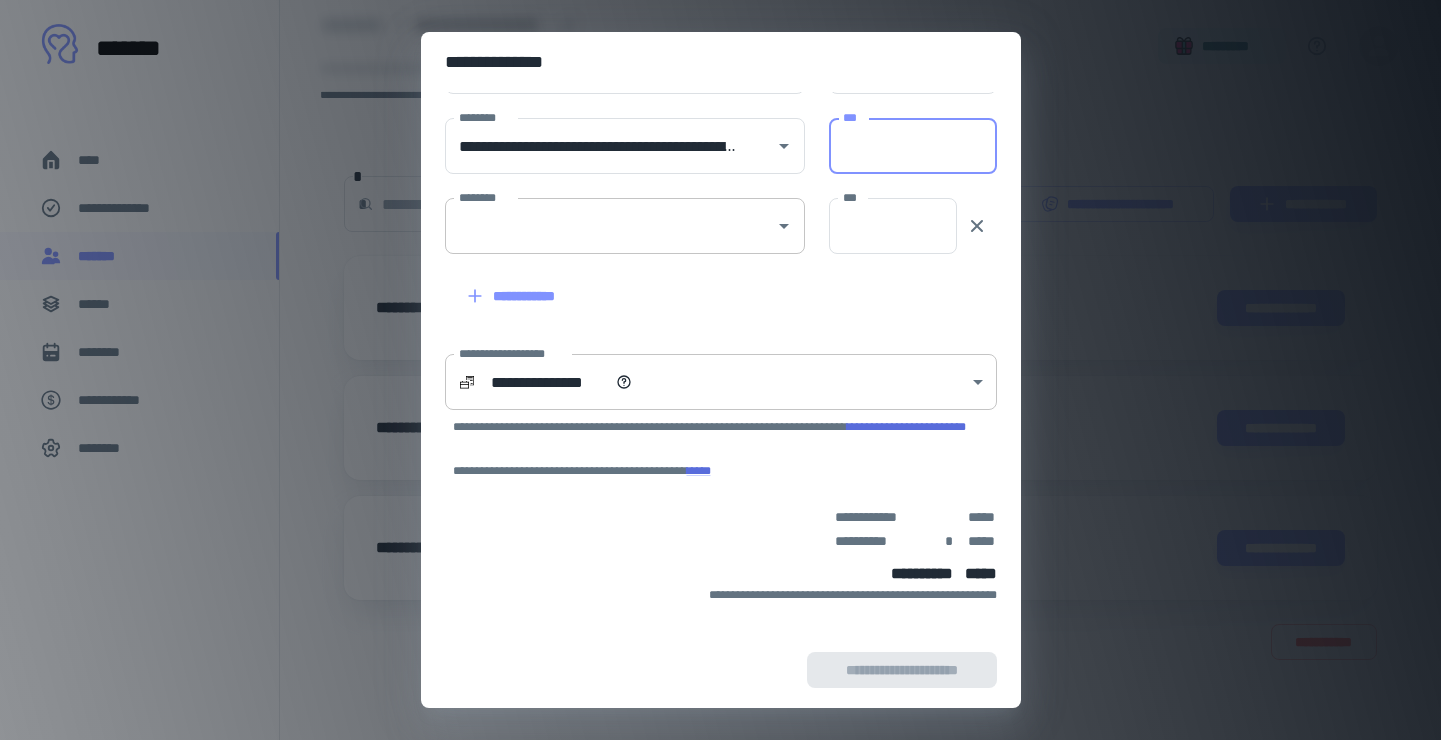 click on "**********" at bounding box center [720, 260] 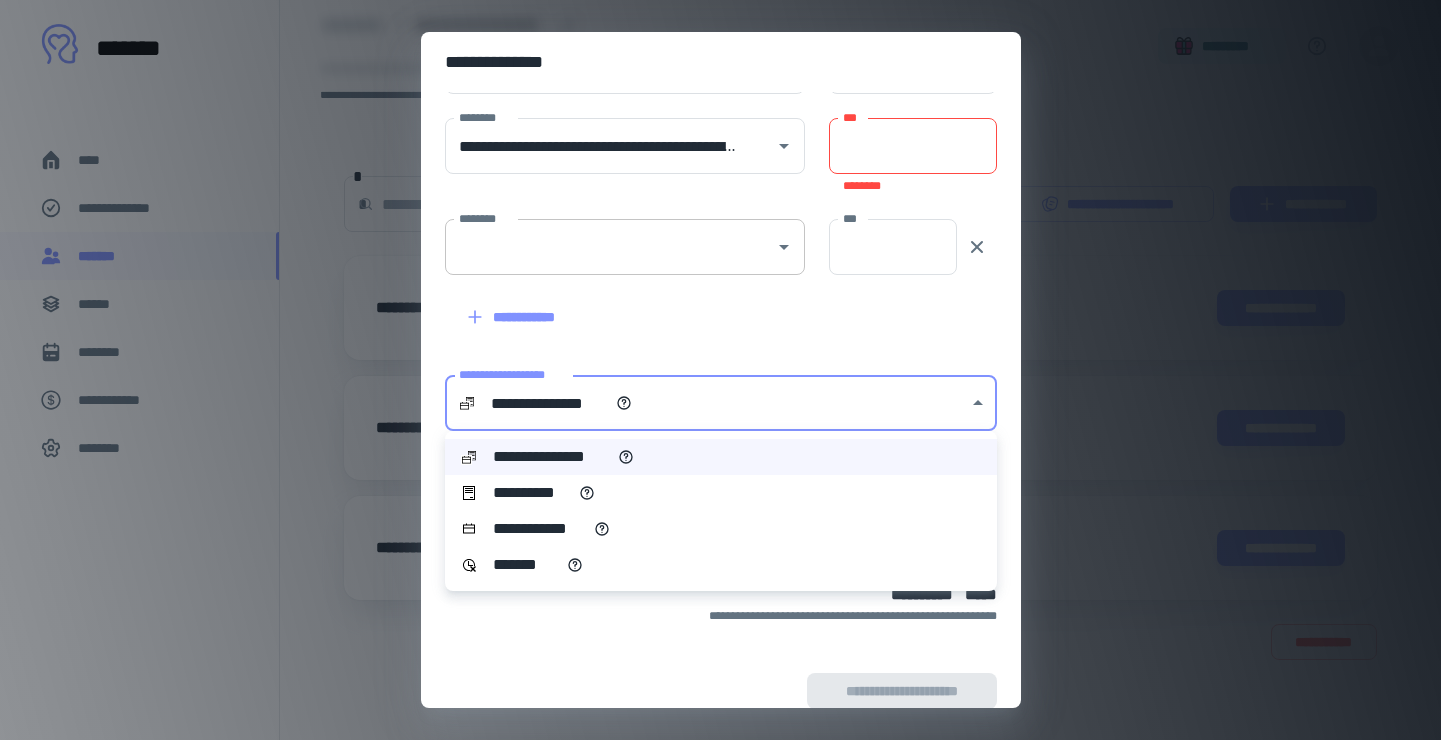 click on "**********" at bounding box center [532, 493] 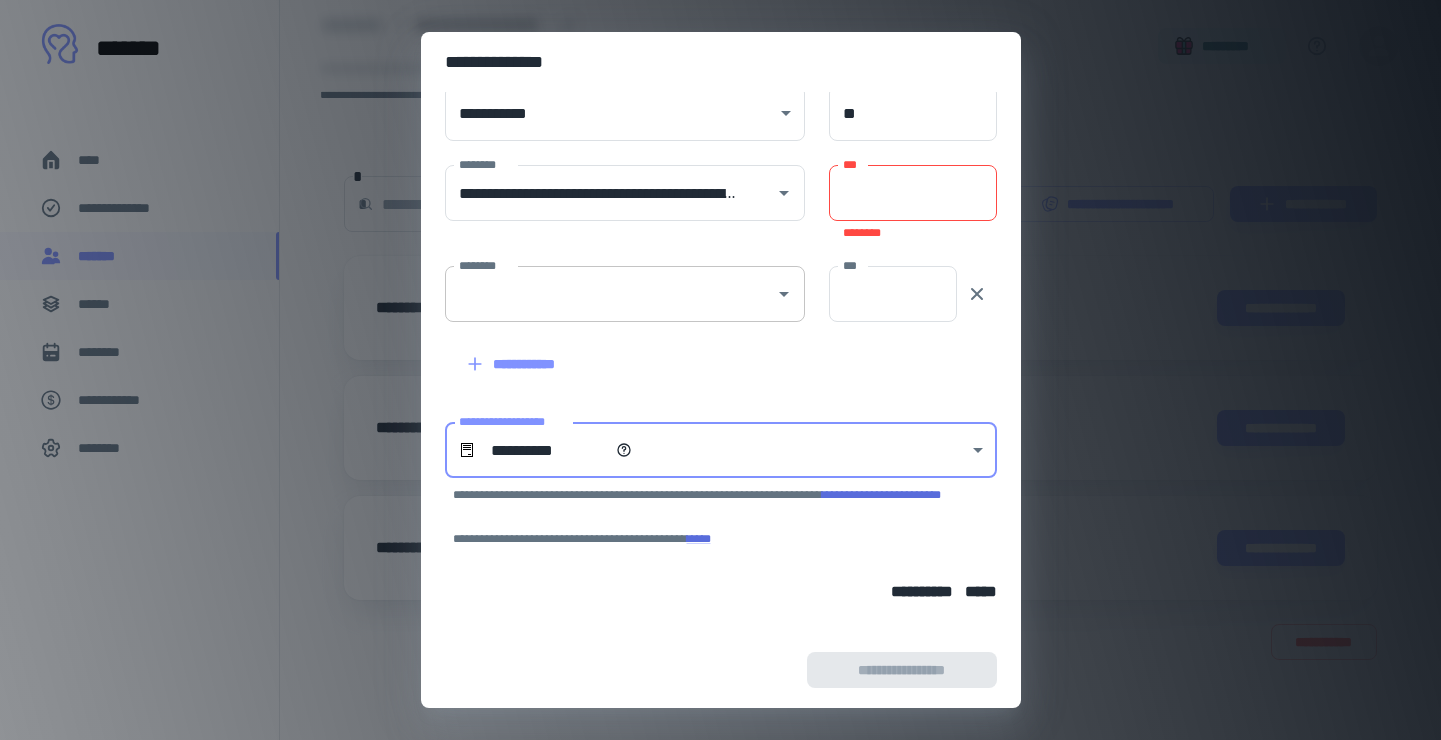 type on "**********" 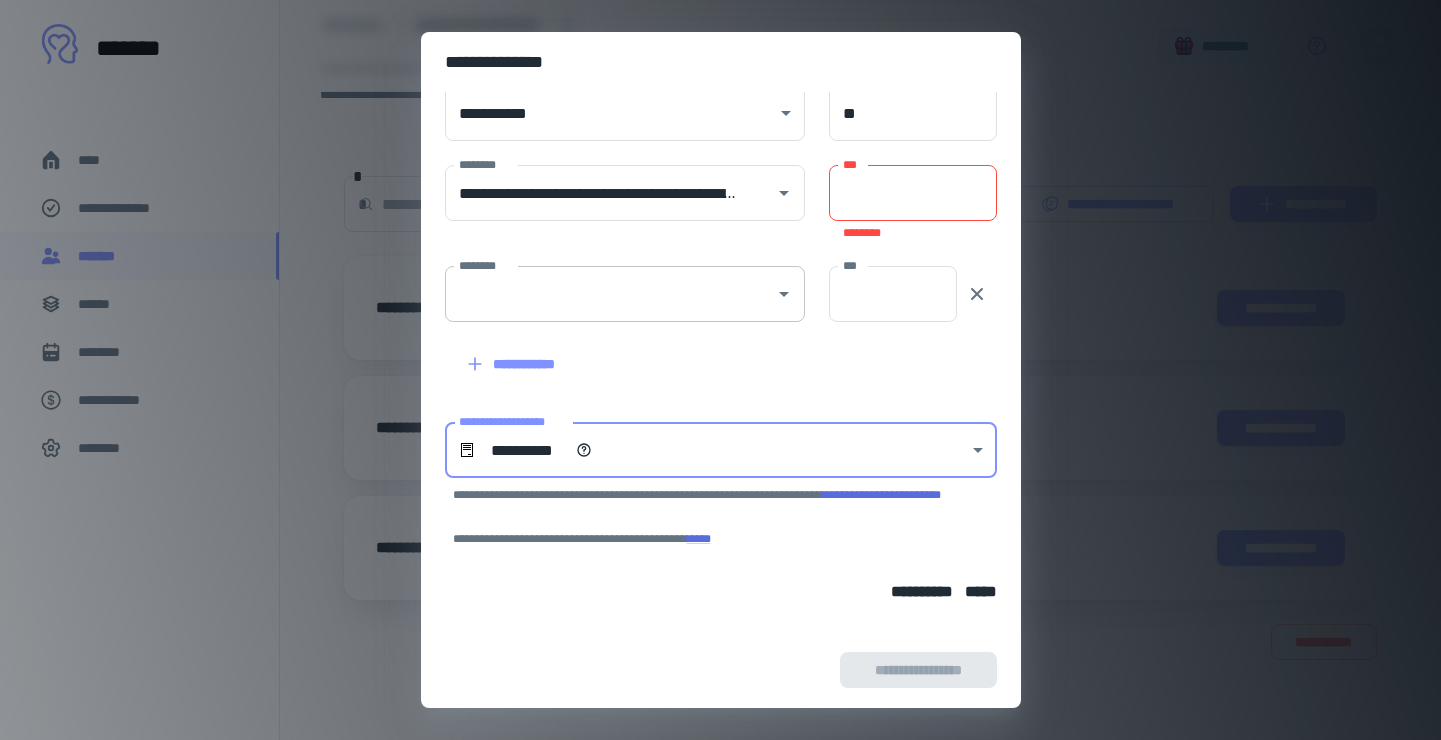 click on "***" at bounding box center [913, 193] 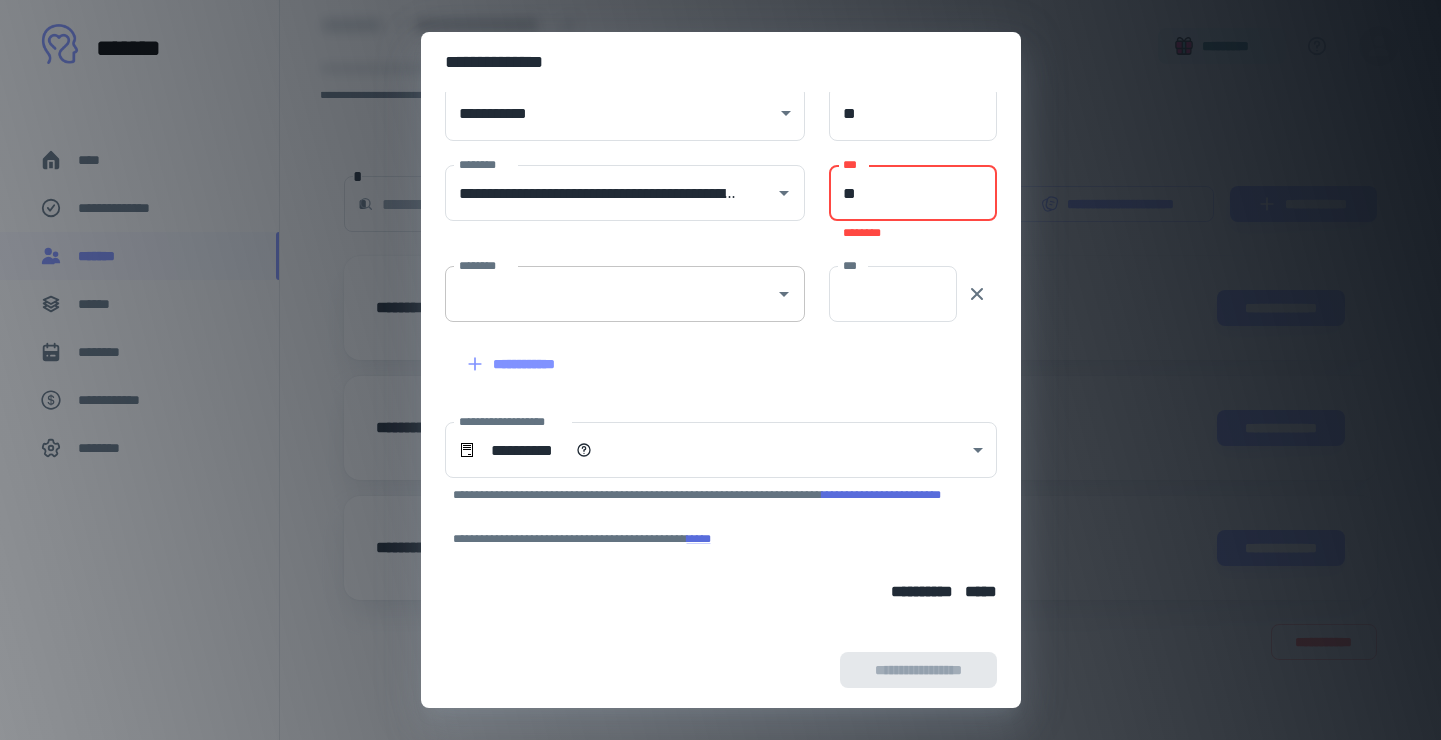 scroll, scrollTop: 196, scrollLeft: 0, axis: vertical 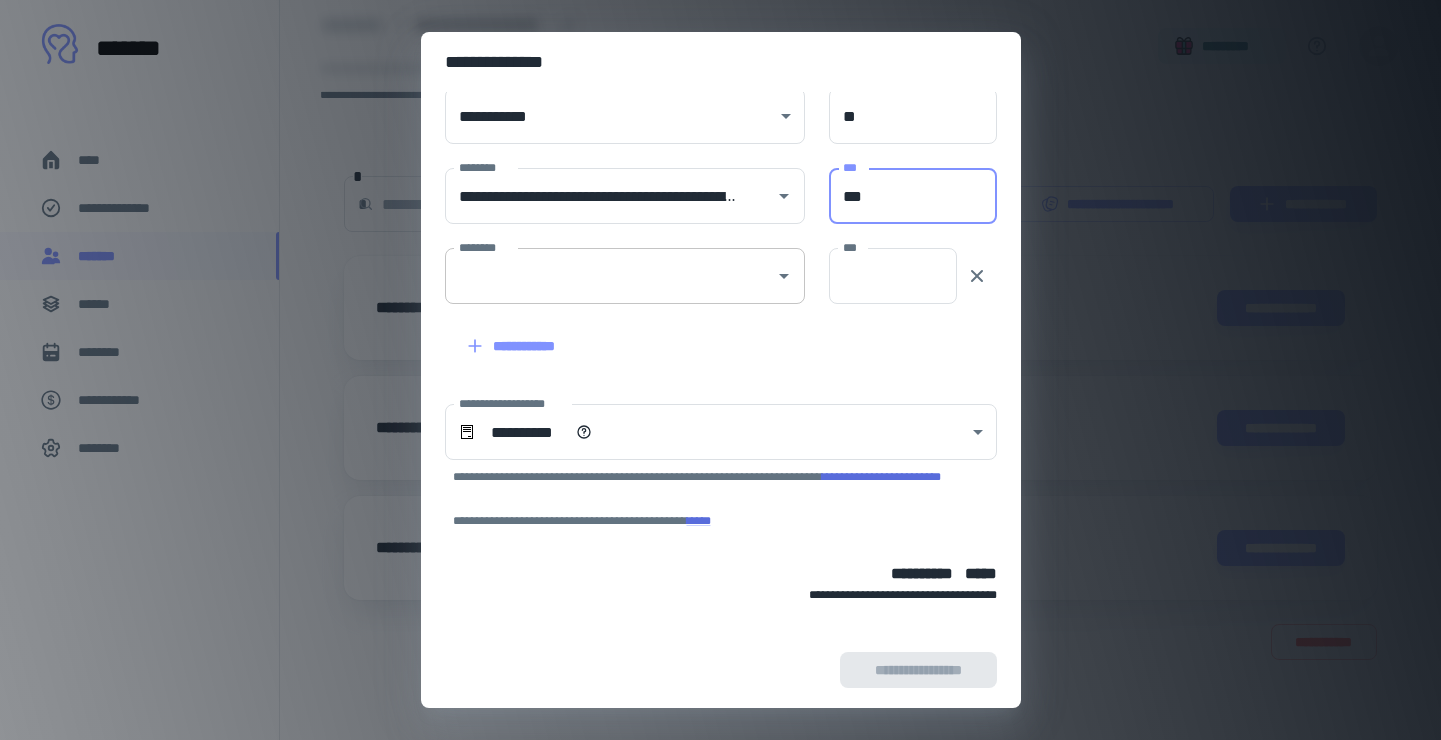 type on "***" 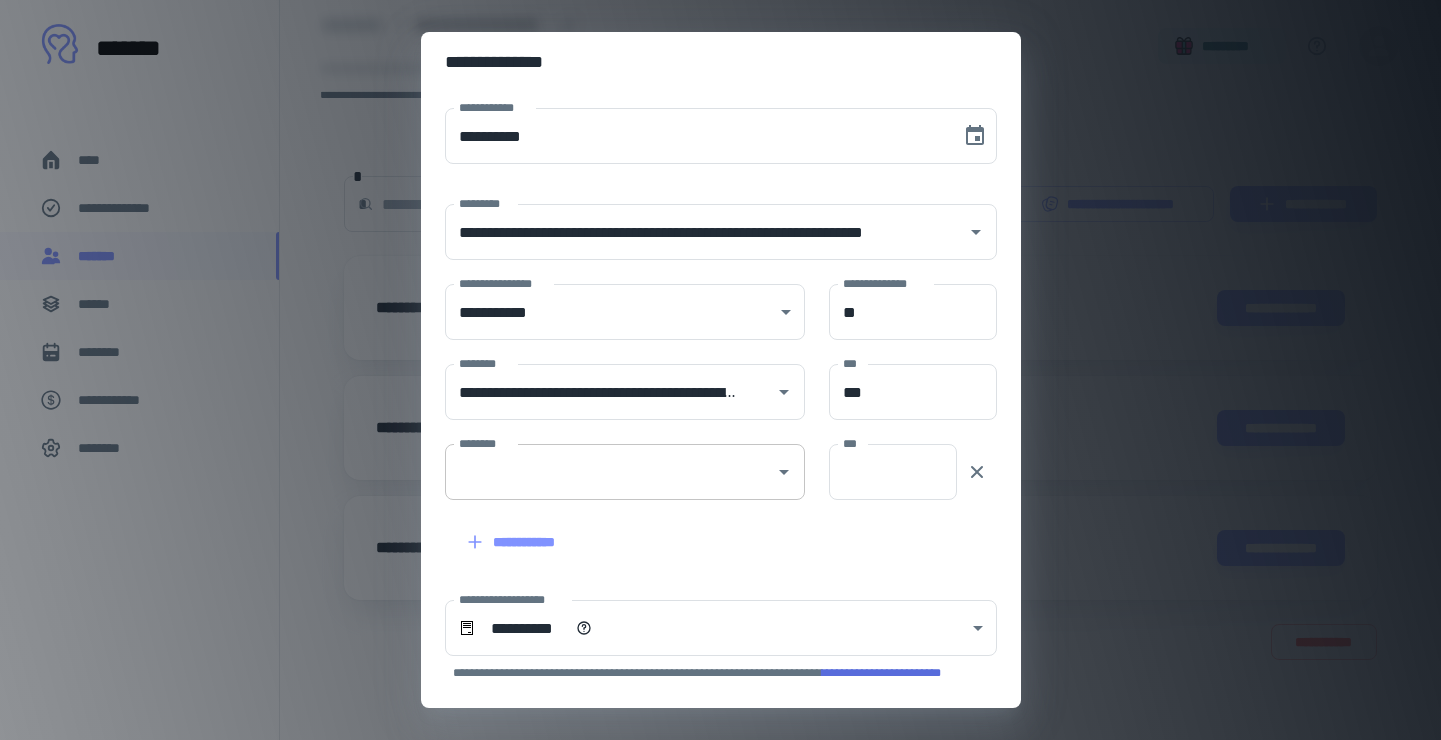scroll, scrollTop: 0, scrollLeft: 0, axis: both 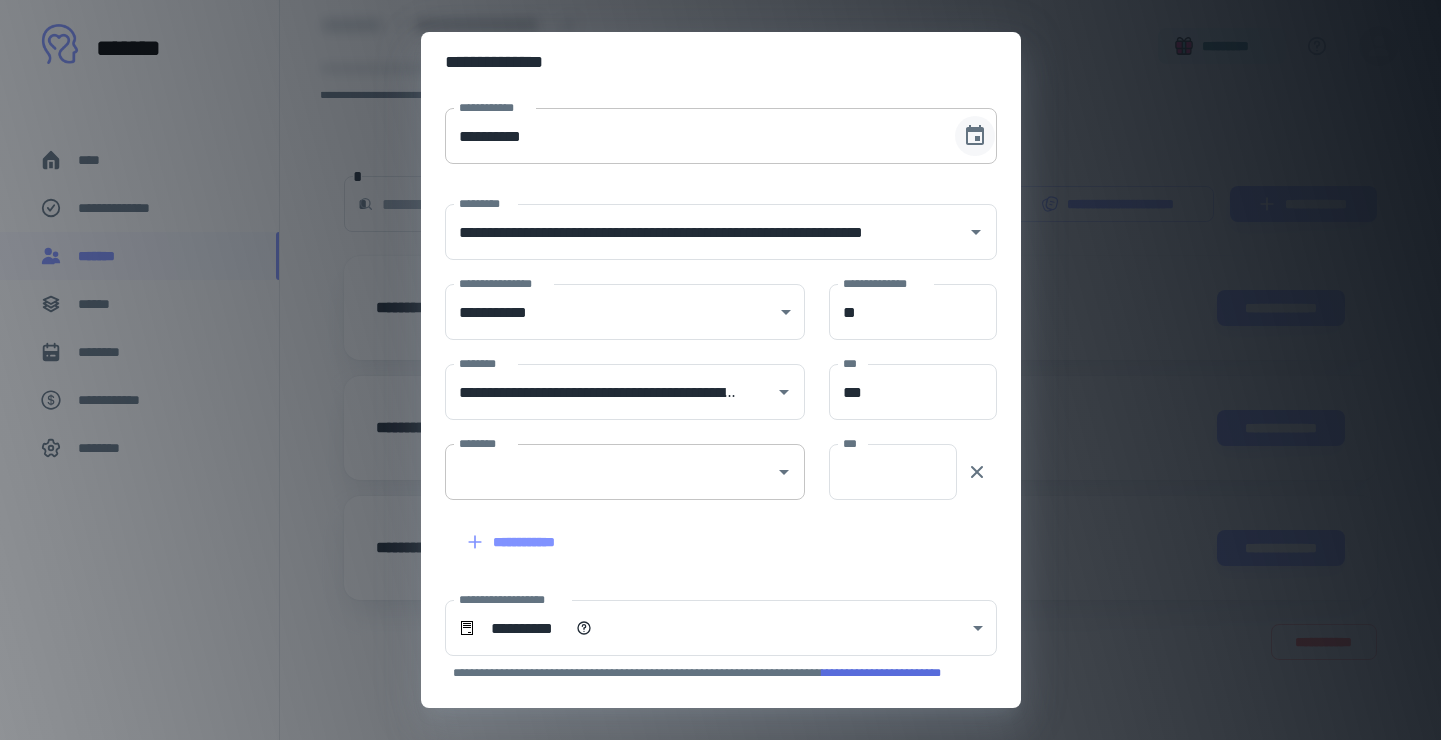click 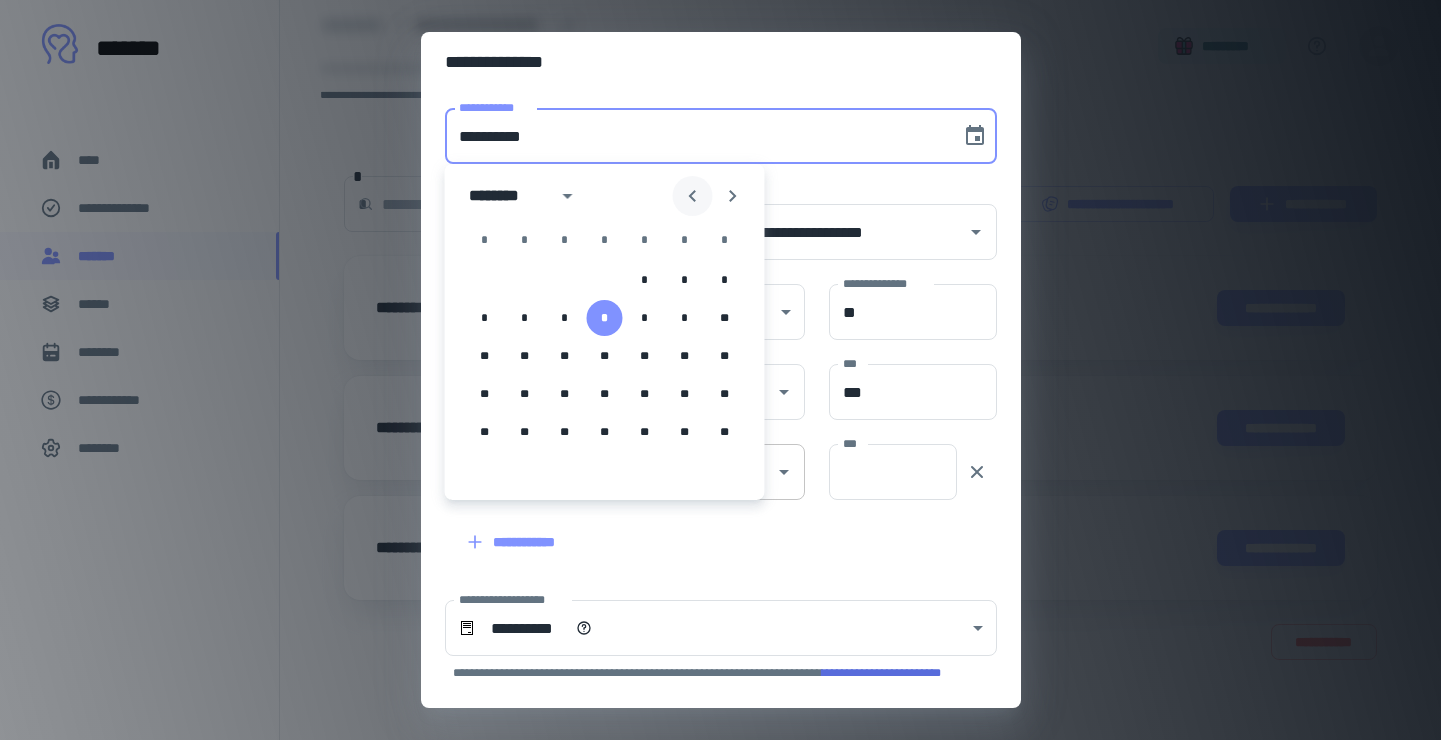 click 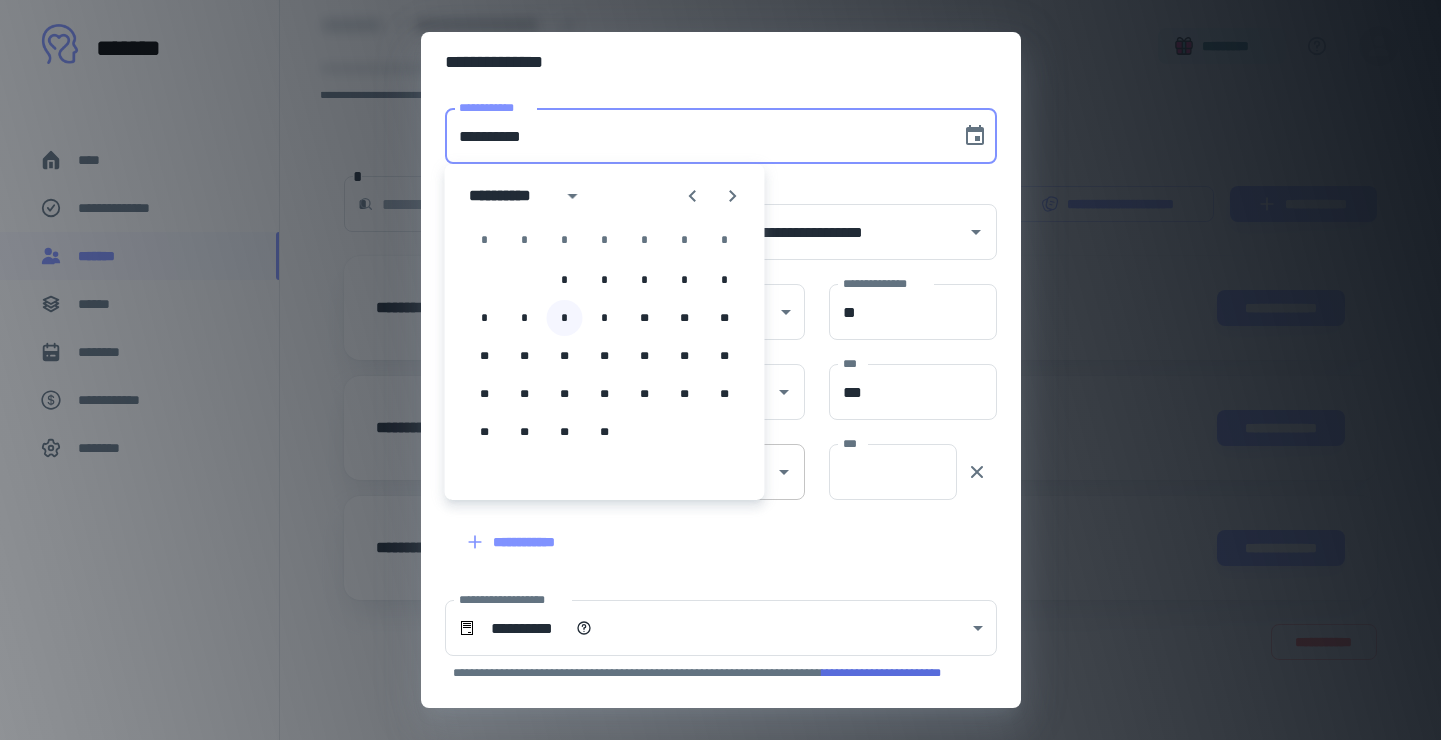 click on "*" at bounding box center [565, 318] 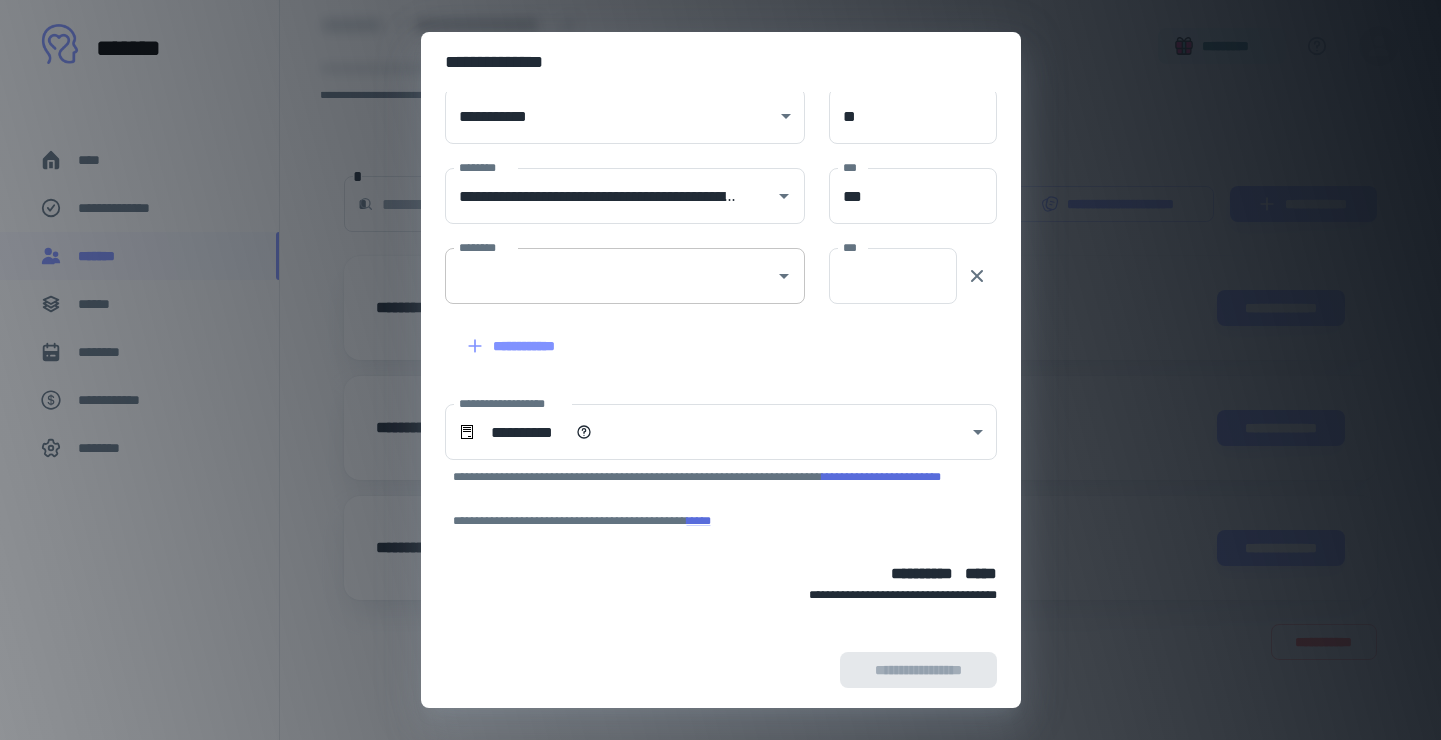 scroll, scrollTop: 196, scrollLeft: 0, axis: vertical 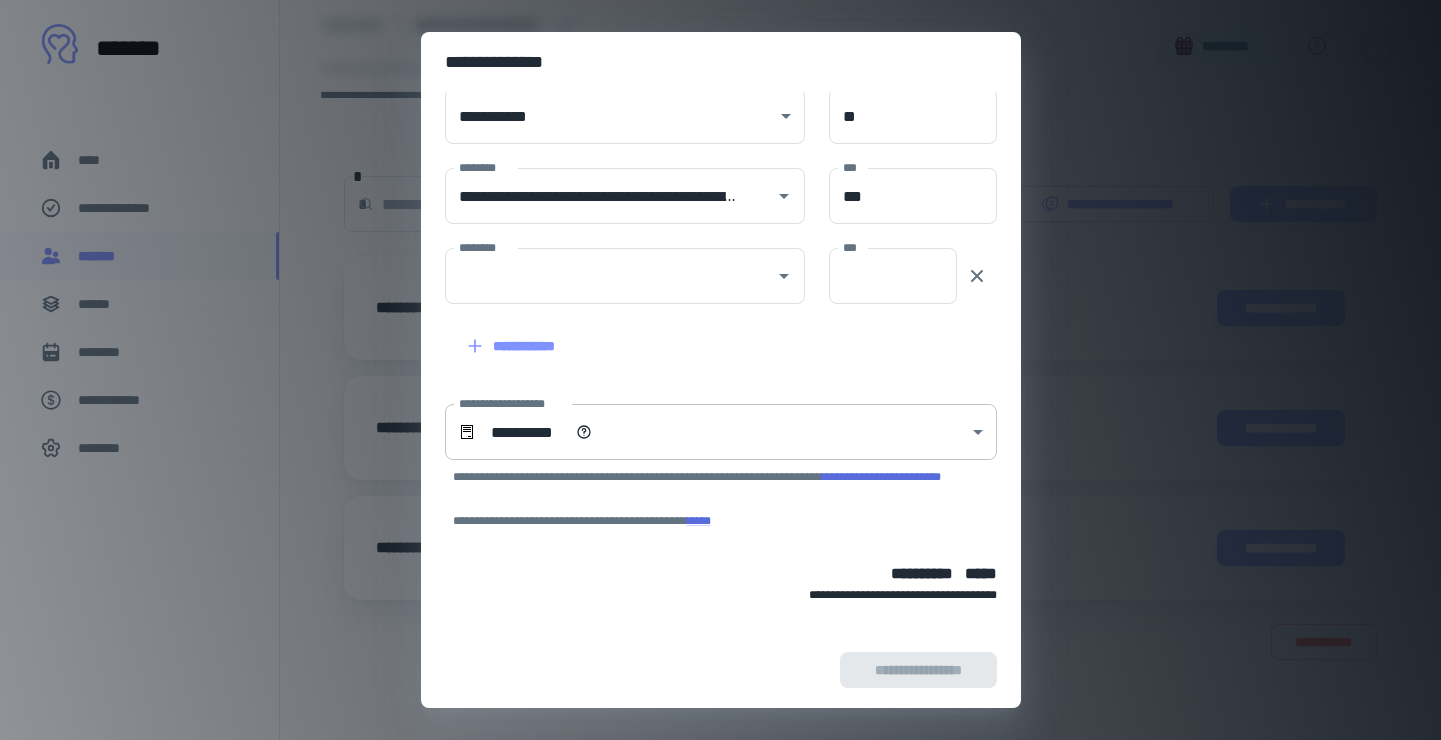 click on "**********" at bounding box center [720, 260] 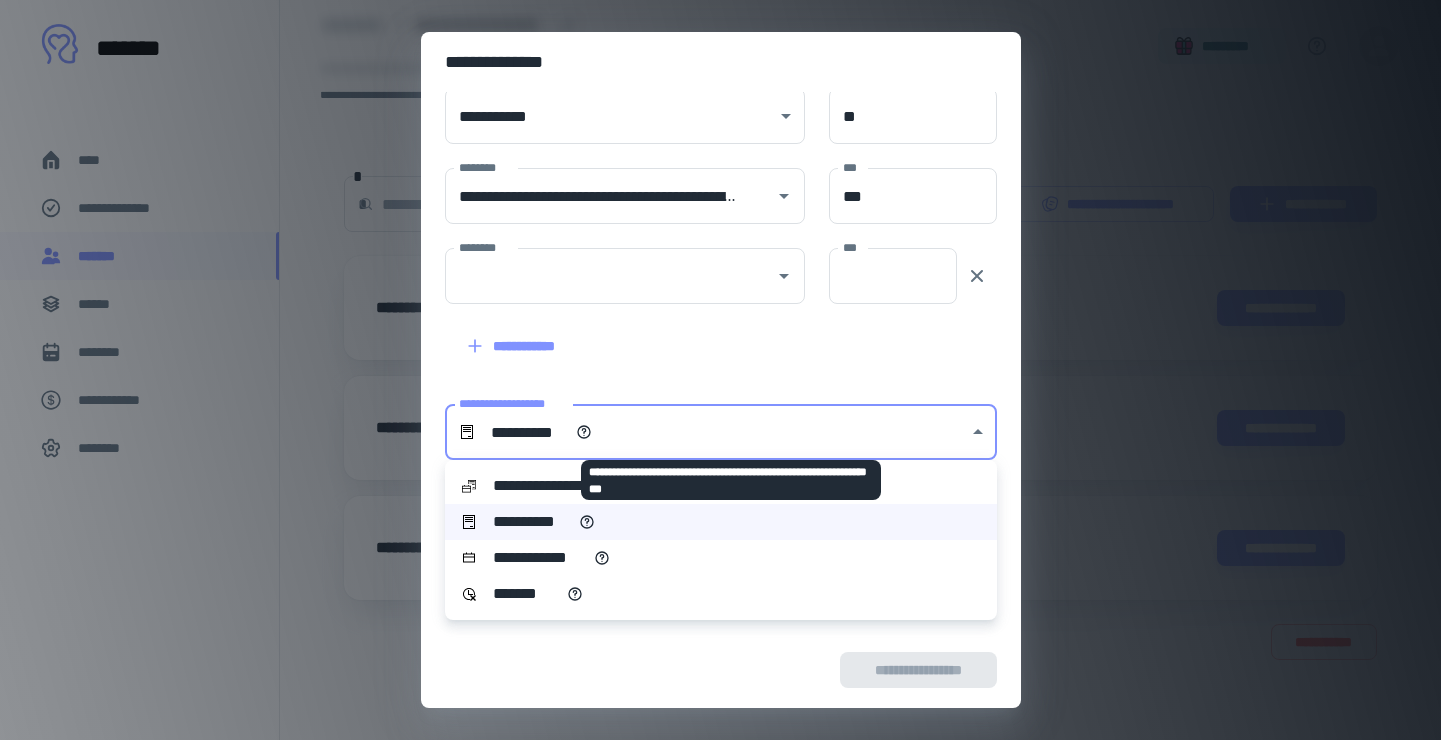 click 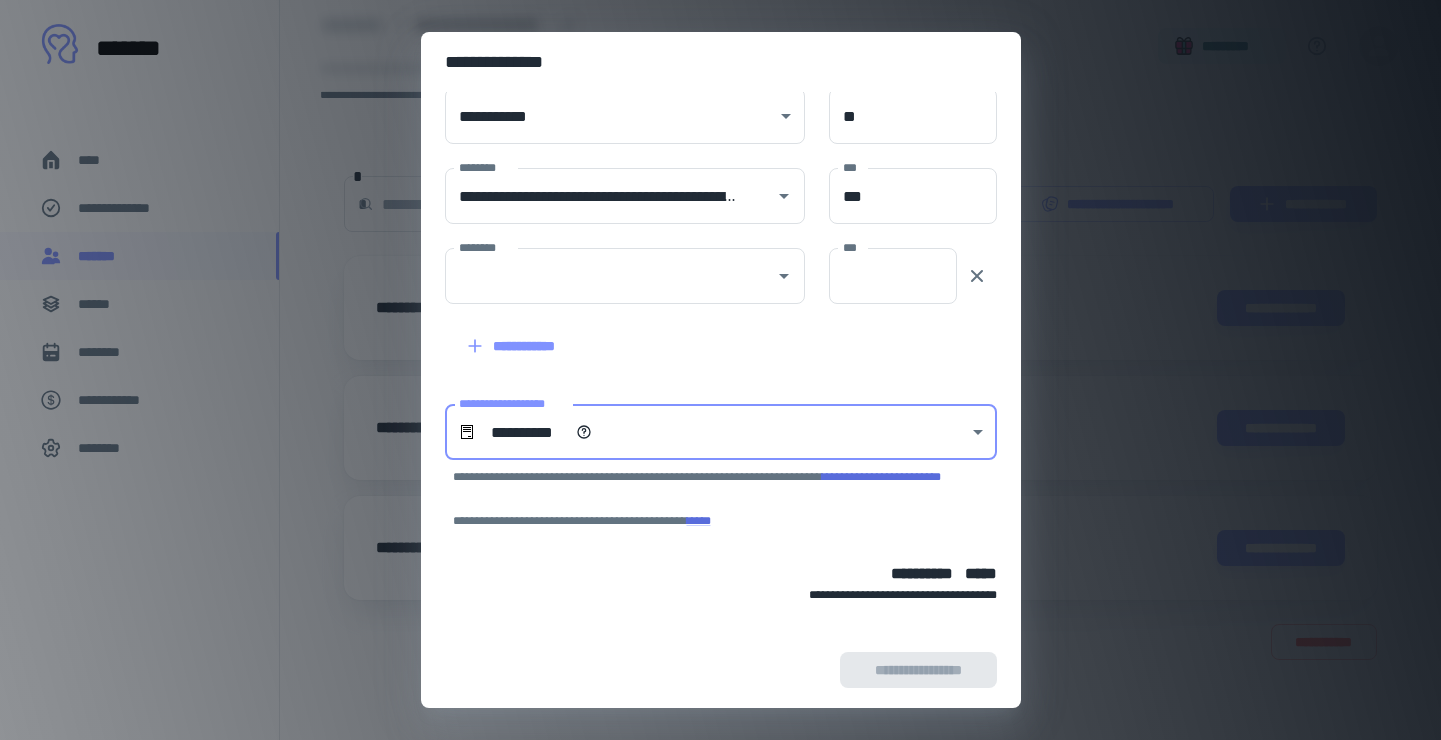 click on "**********" at bounding box center (721, 670) 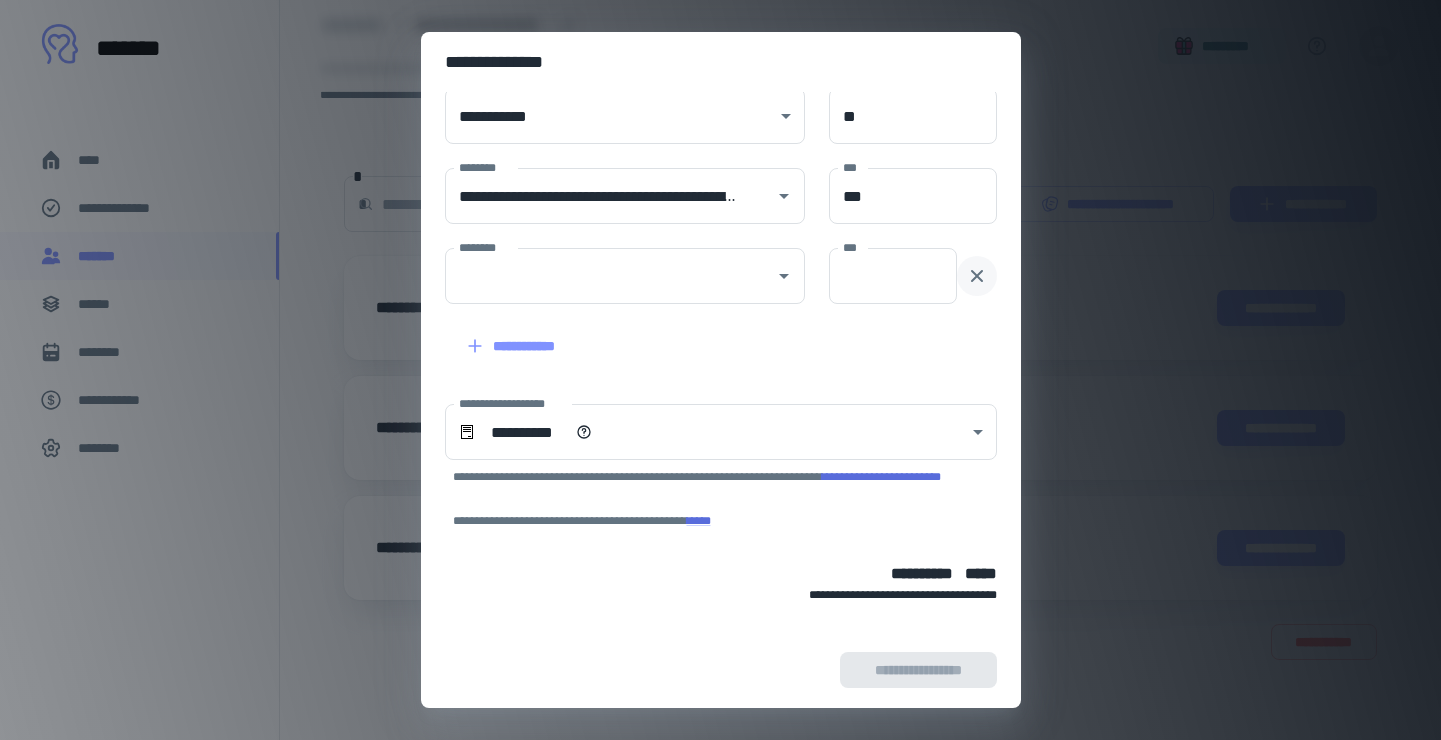 click 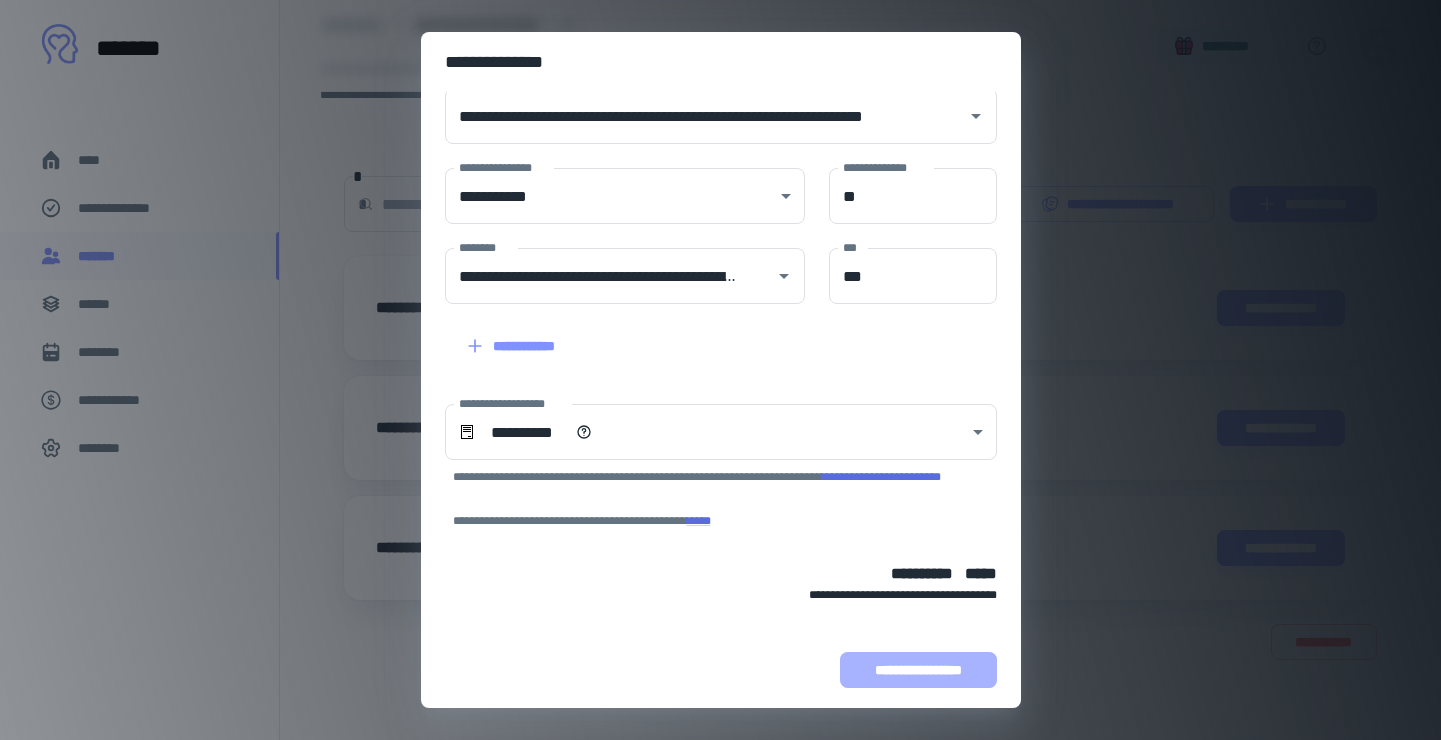 click on "**********" at bounding box center (918, 670) 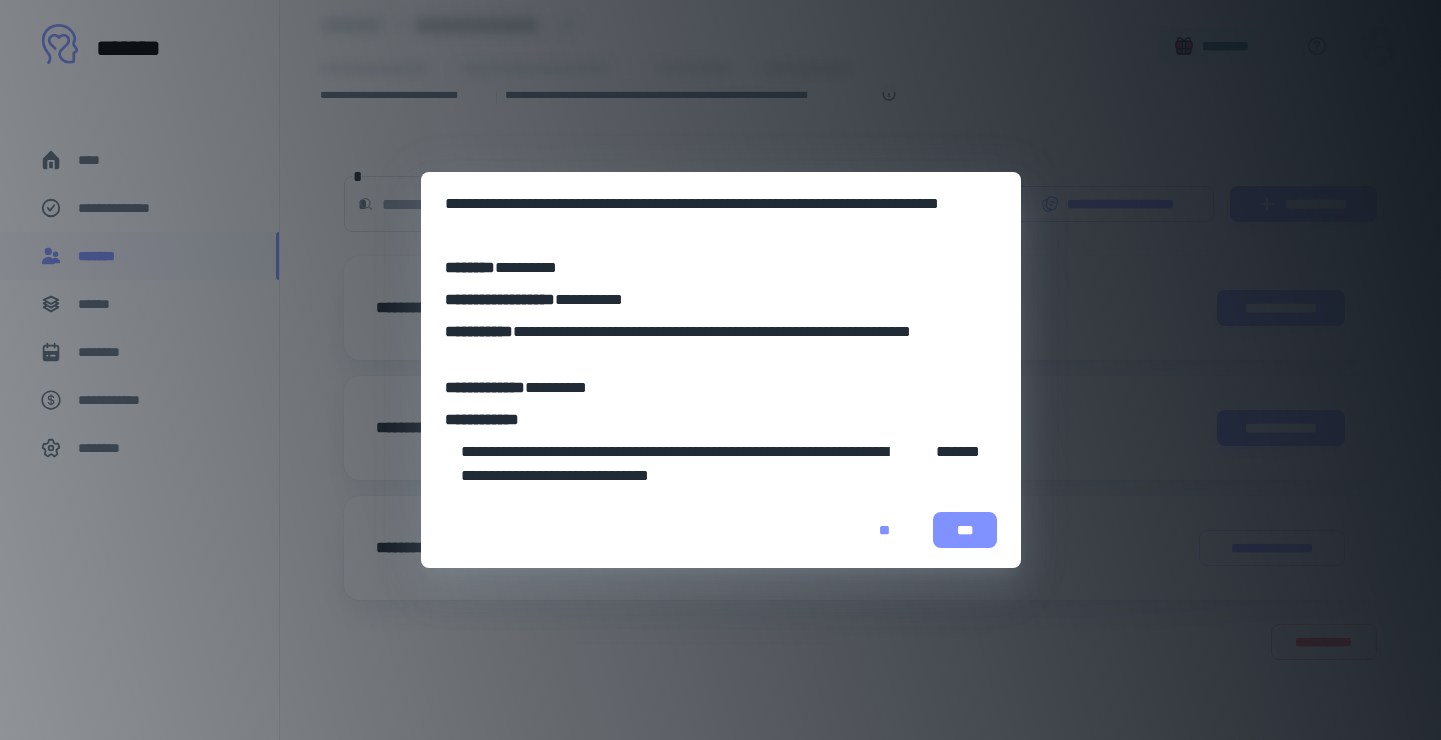 click on "***" at bounding box center (965, 530) 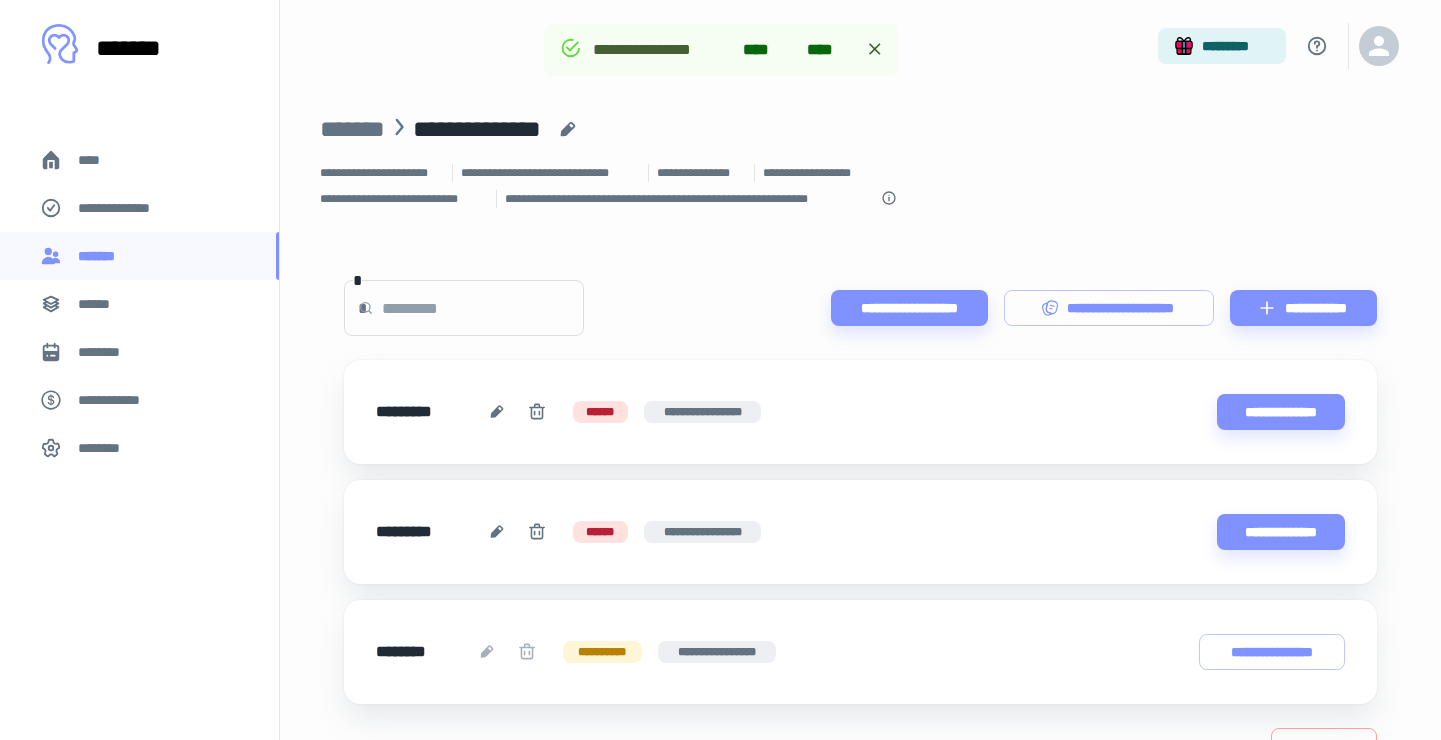 scroll, scrollTop: 0, scrollLeft: 0, axis: both 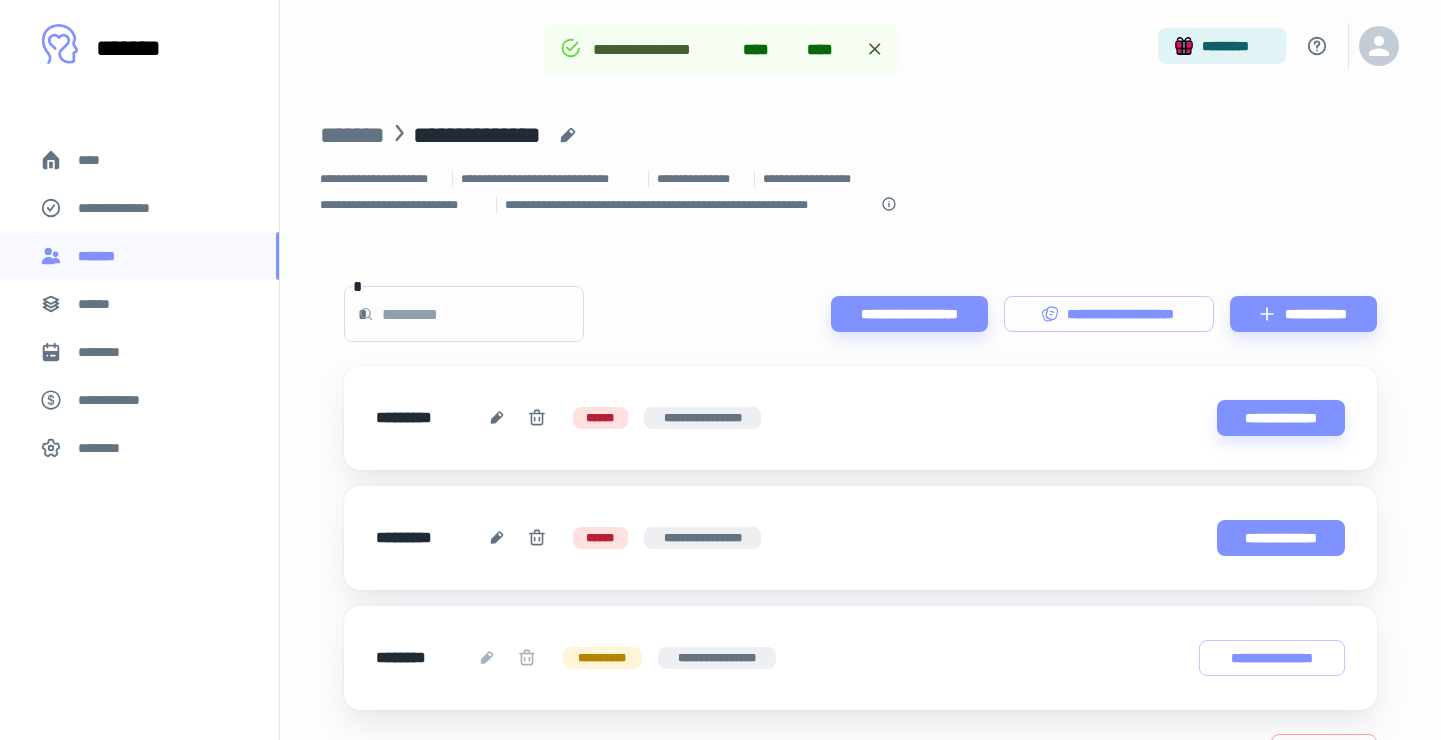 click on "**********" at bounding box center [1281, 538] 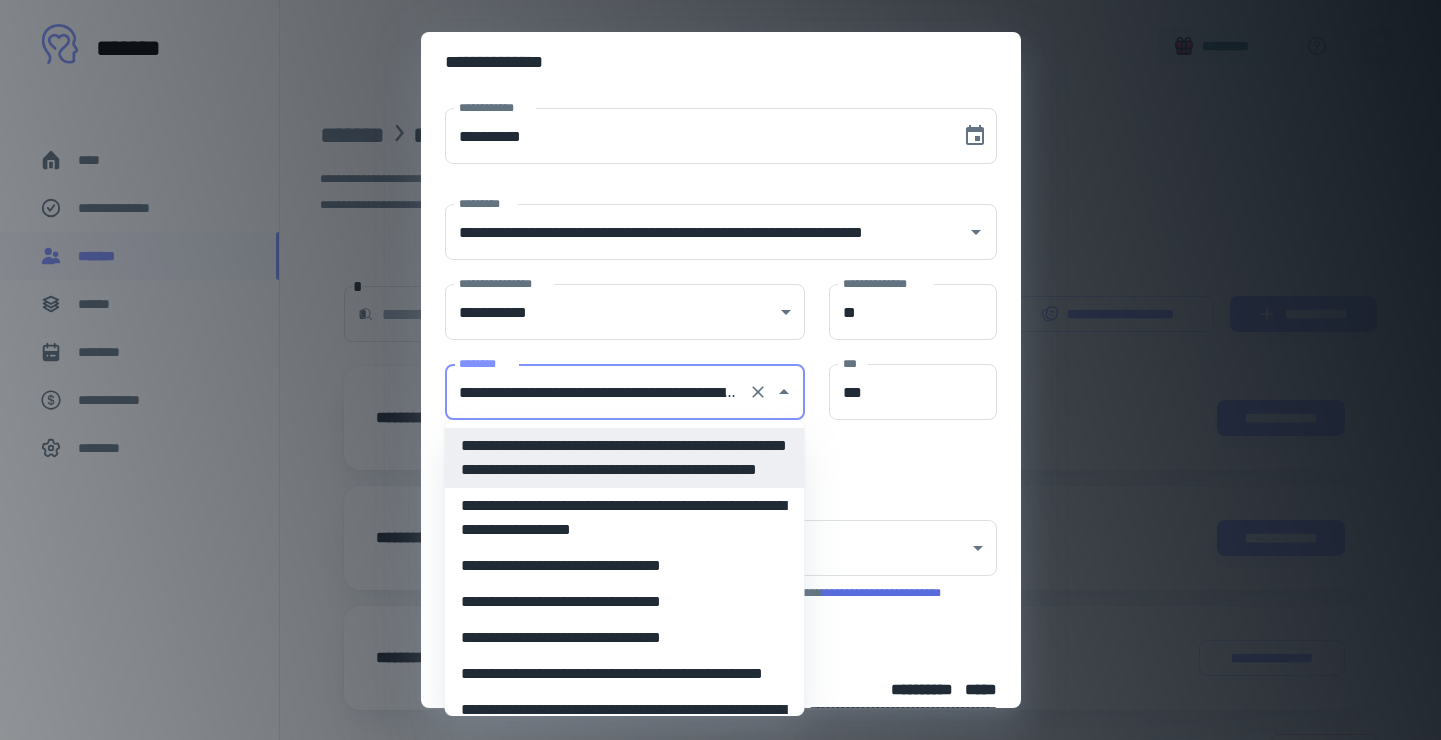 click on "**********" at bounding box center [597, 392] 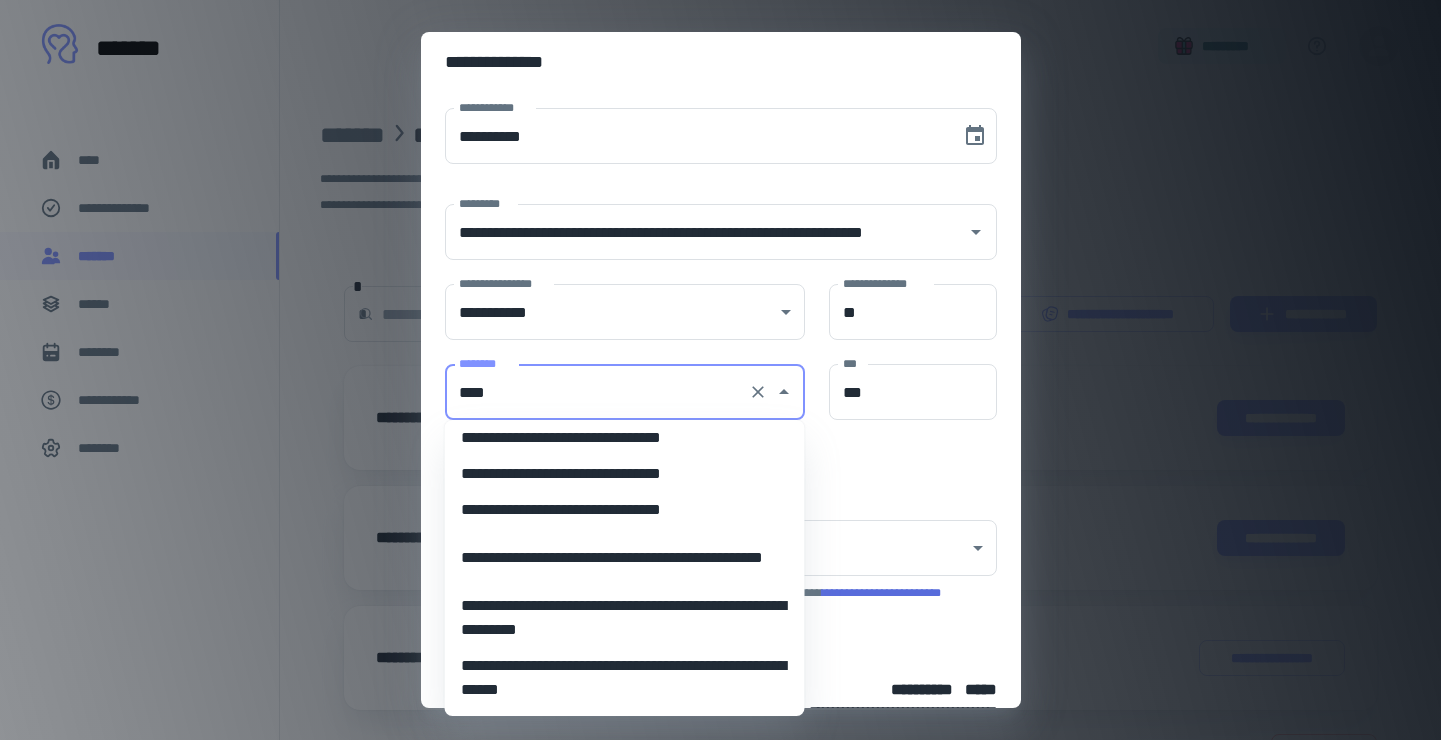 scroll, scrollTop: 0, scrollLeft: 0, axis: both 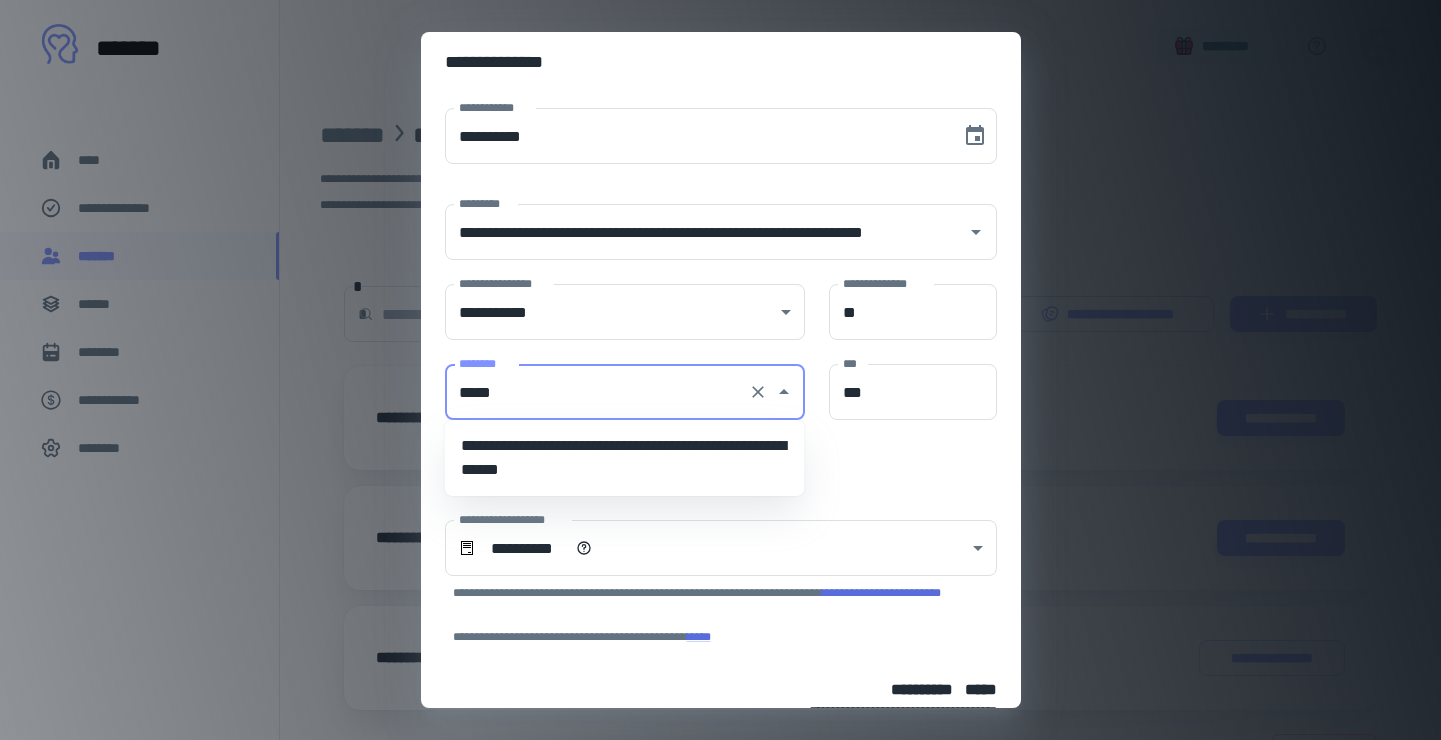 click on "**********" at bounding box center (625, 458) 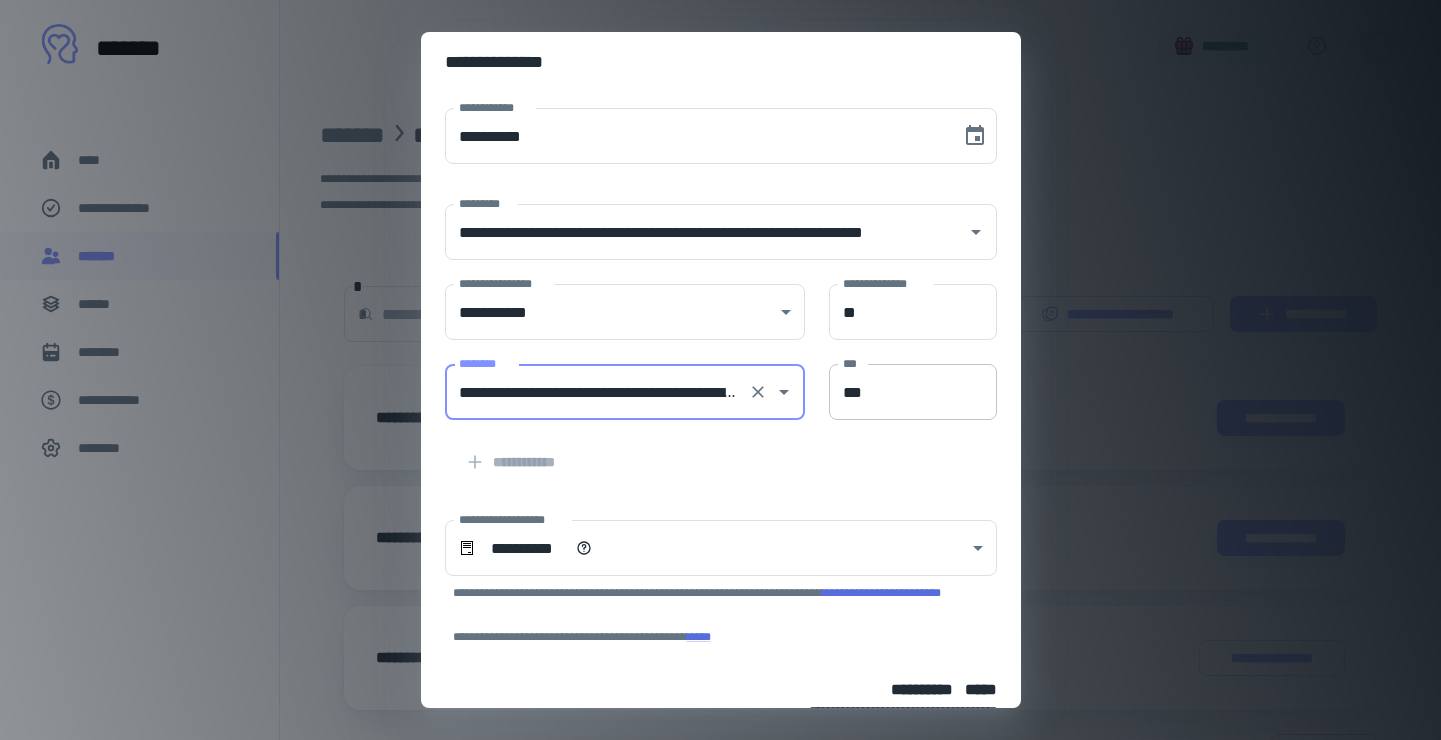 click on "***" at bounding box center [913, 392] 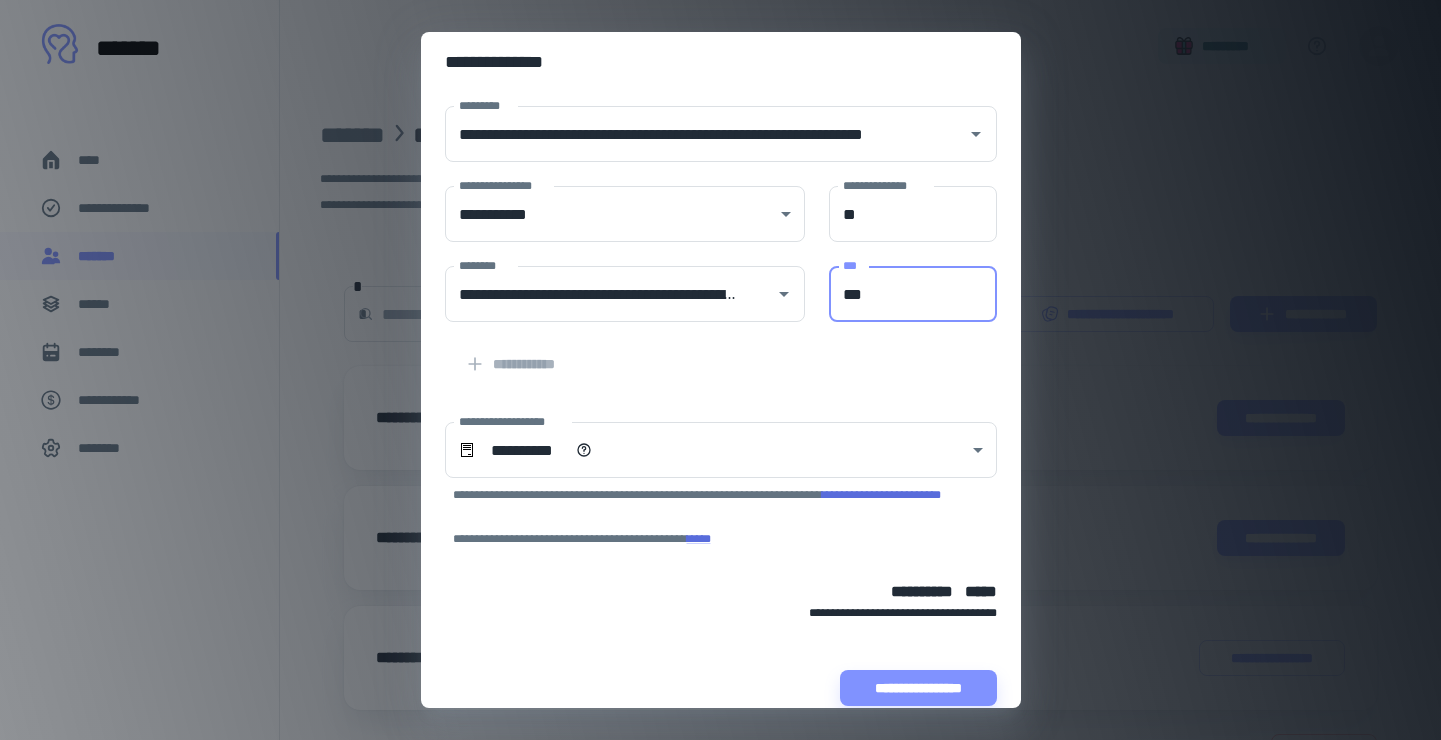 scroll, scrollTop: 99, scrollLeft: 0, axis: vertical 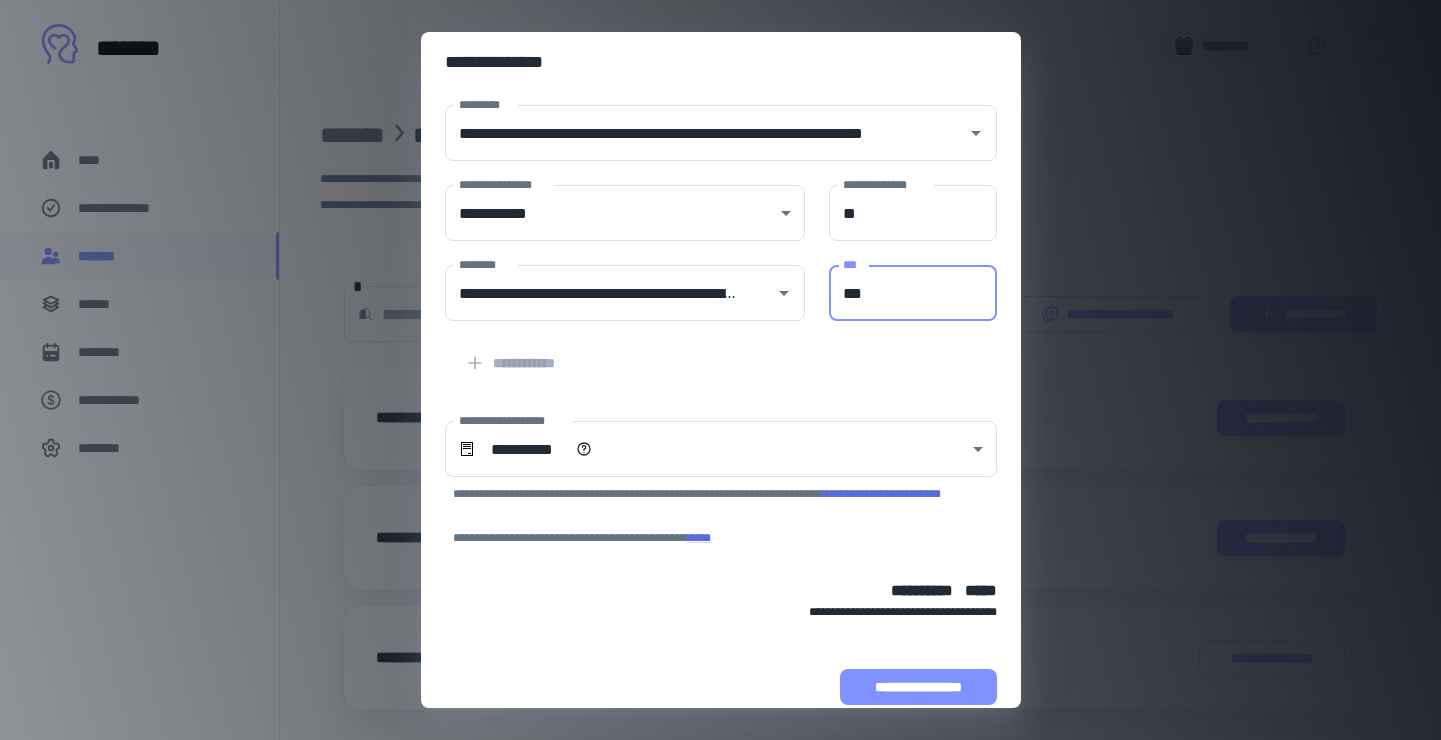 type on "***" 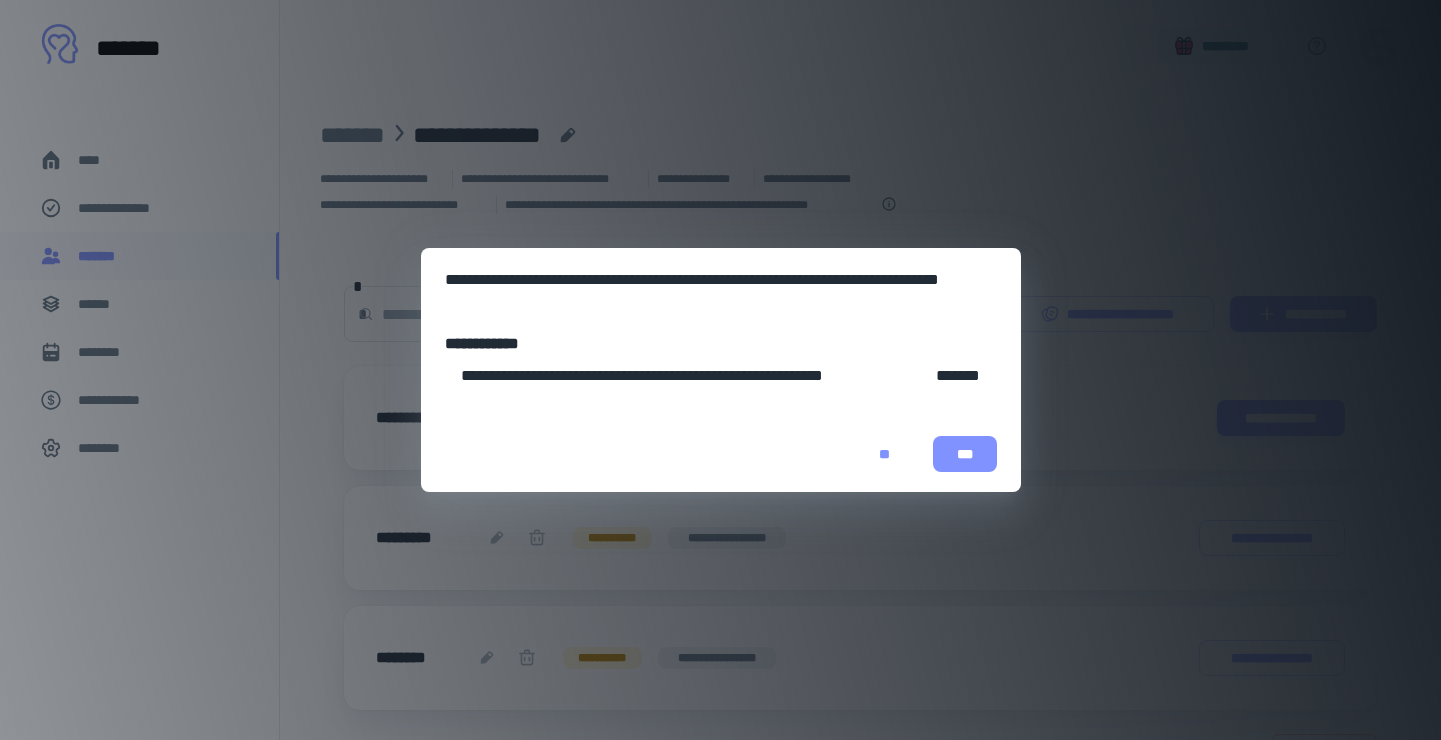 click on "***" at bounding box center [965, 454] 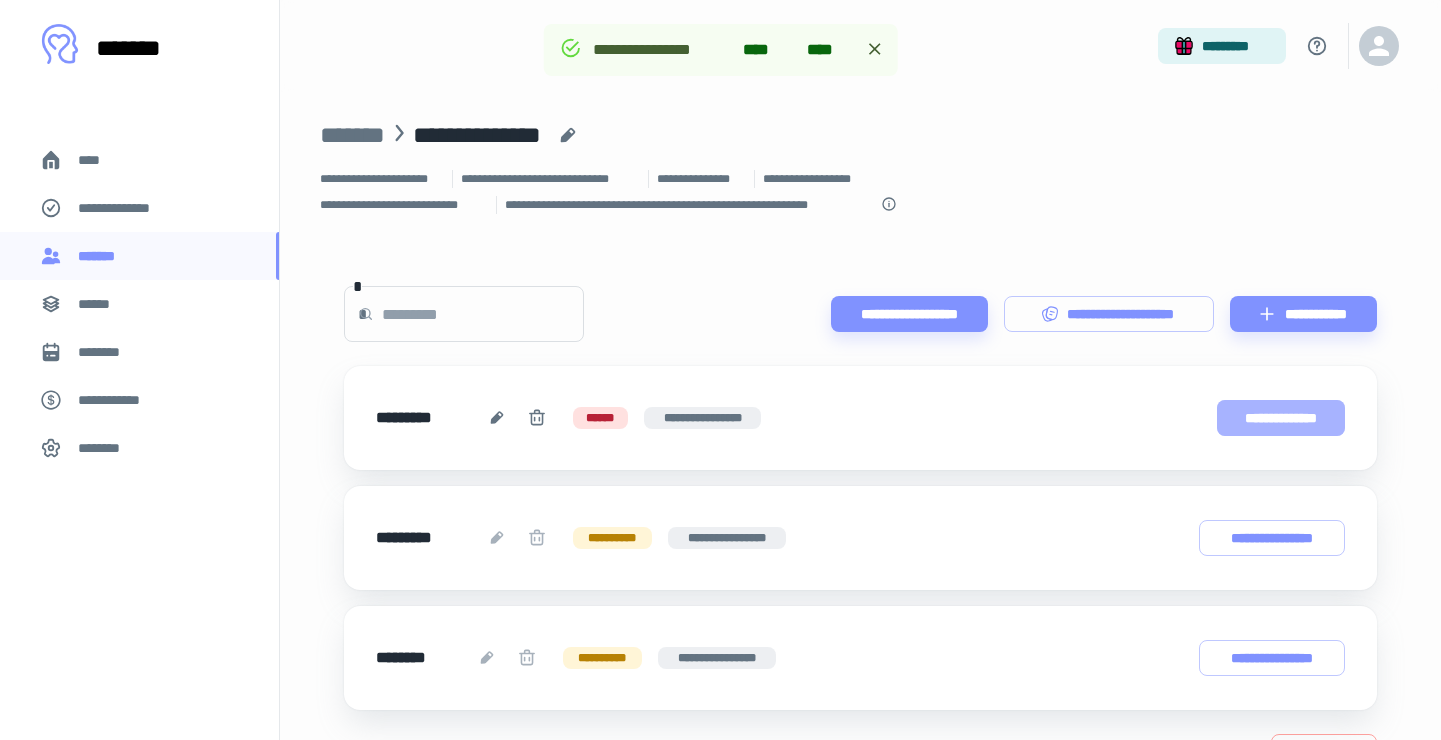 click on "**********" at bounding box center (1281, 418) 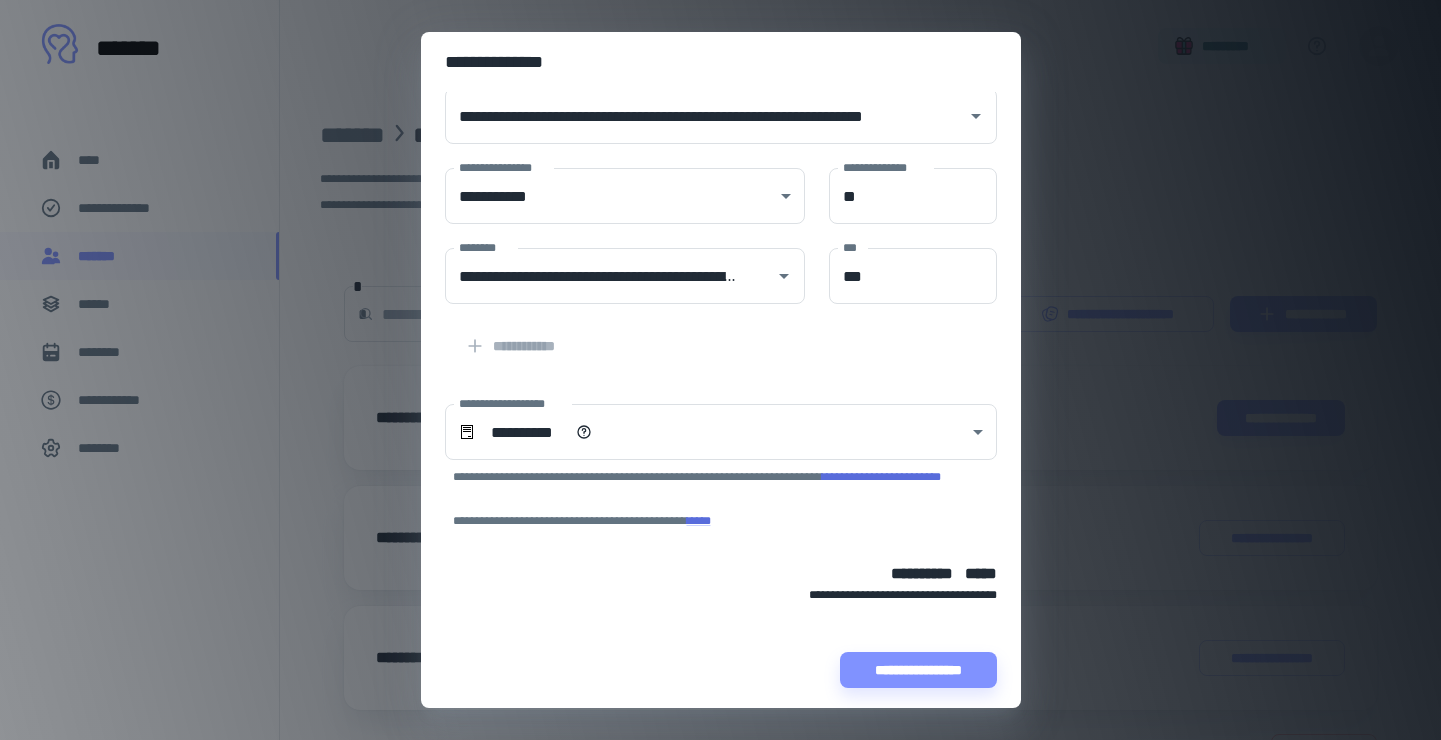 scroll, scrollTop: 116, scrollLeft: 0, axis: vertical 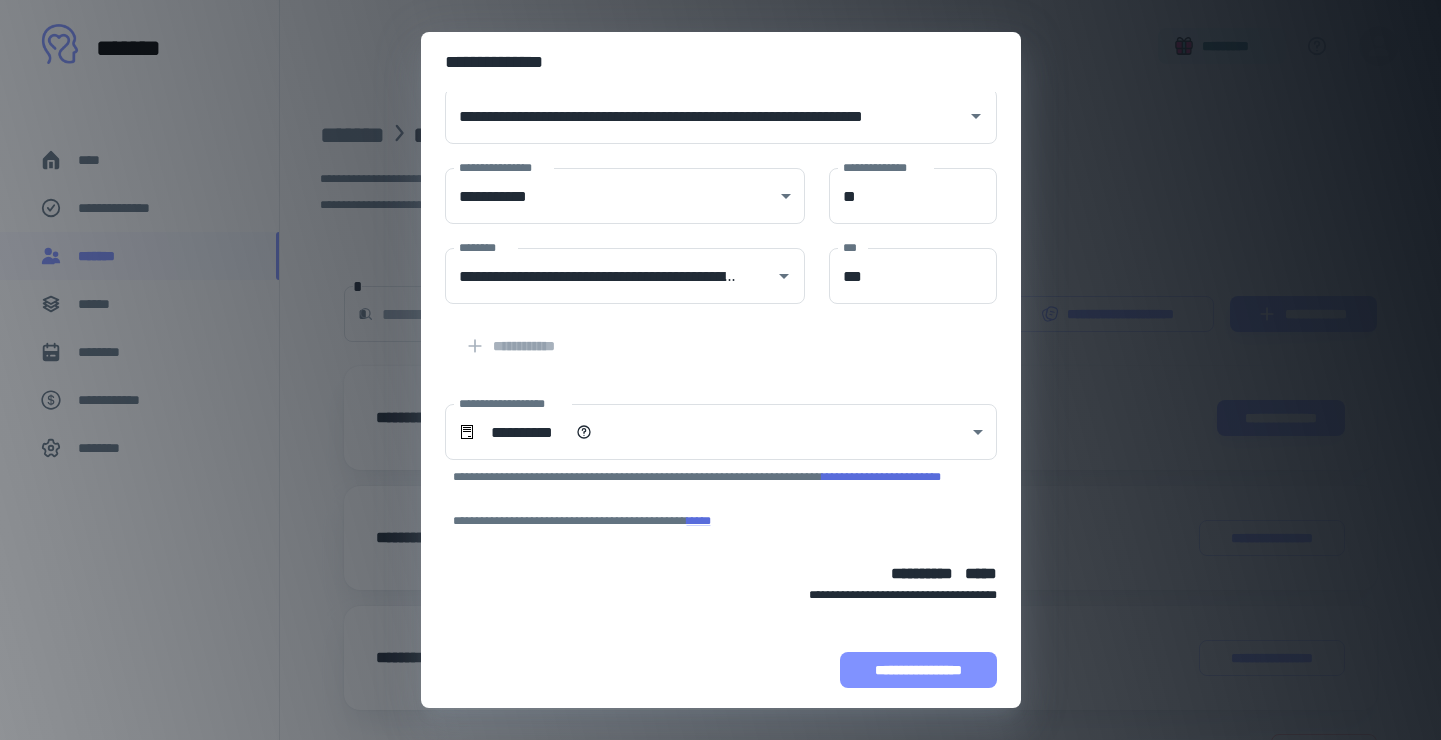 click on "**********" at bounding box center [918, 670] 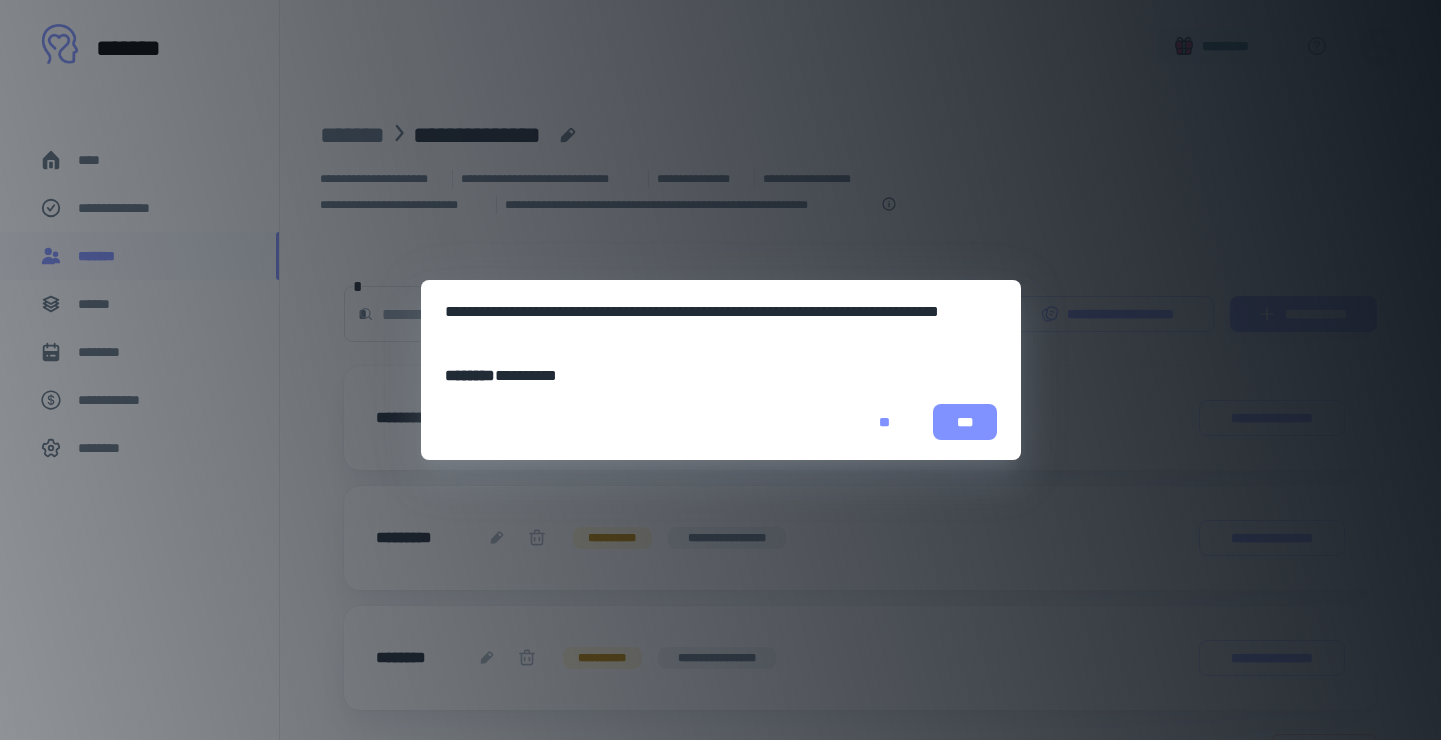 click on "***" at bounding box center [965, 422] 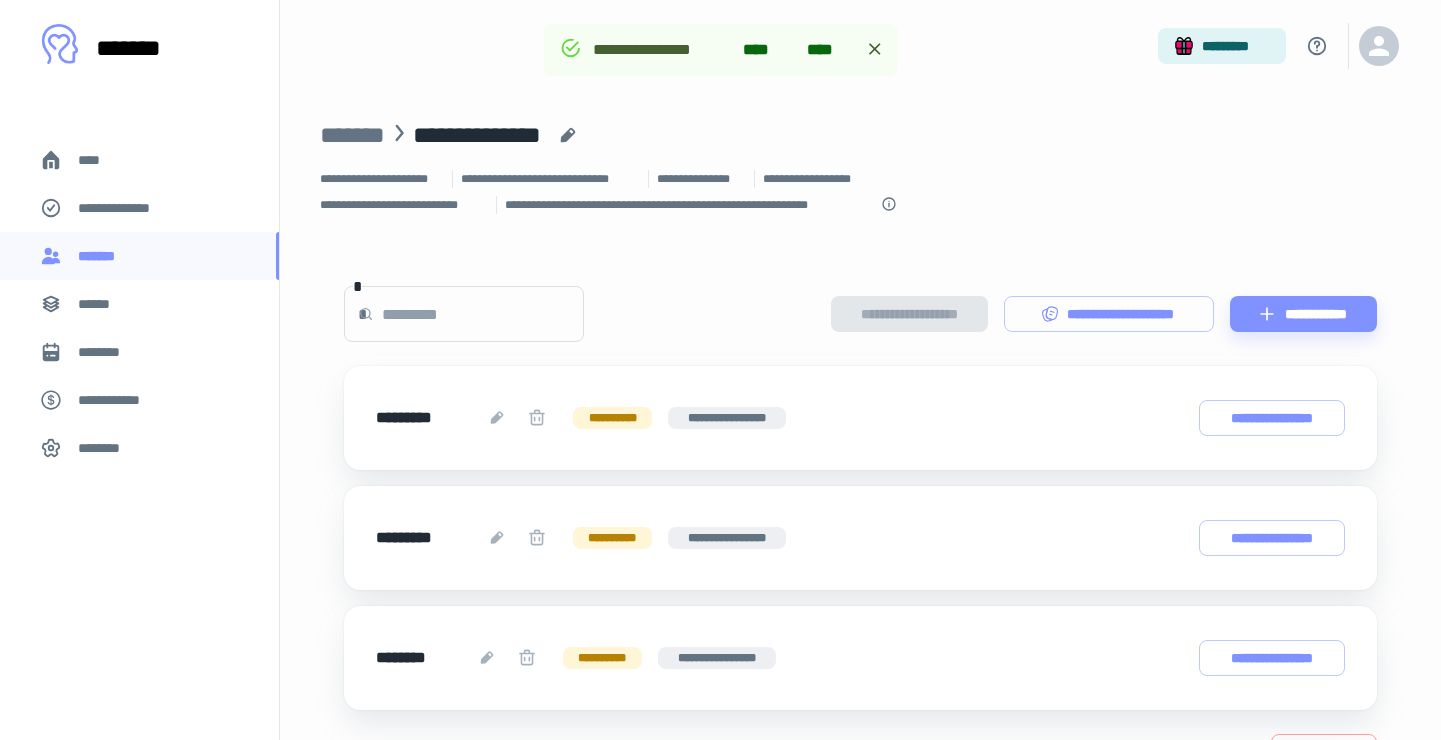 scroll, scrollTop: 0, scrollLeft: 0, axis: both 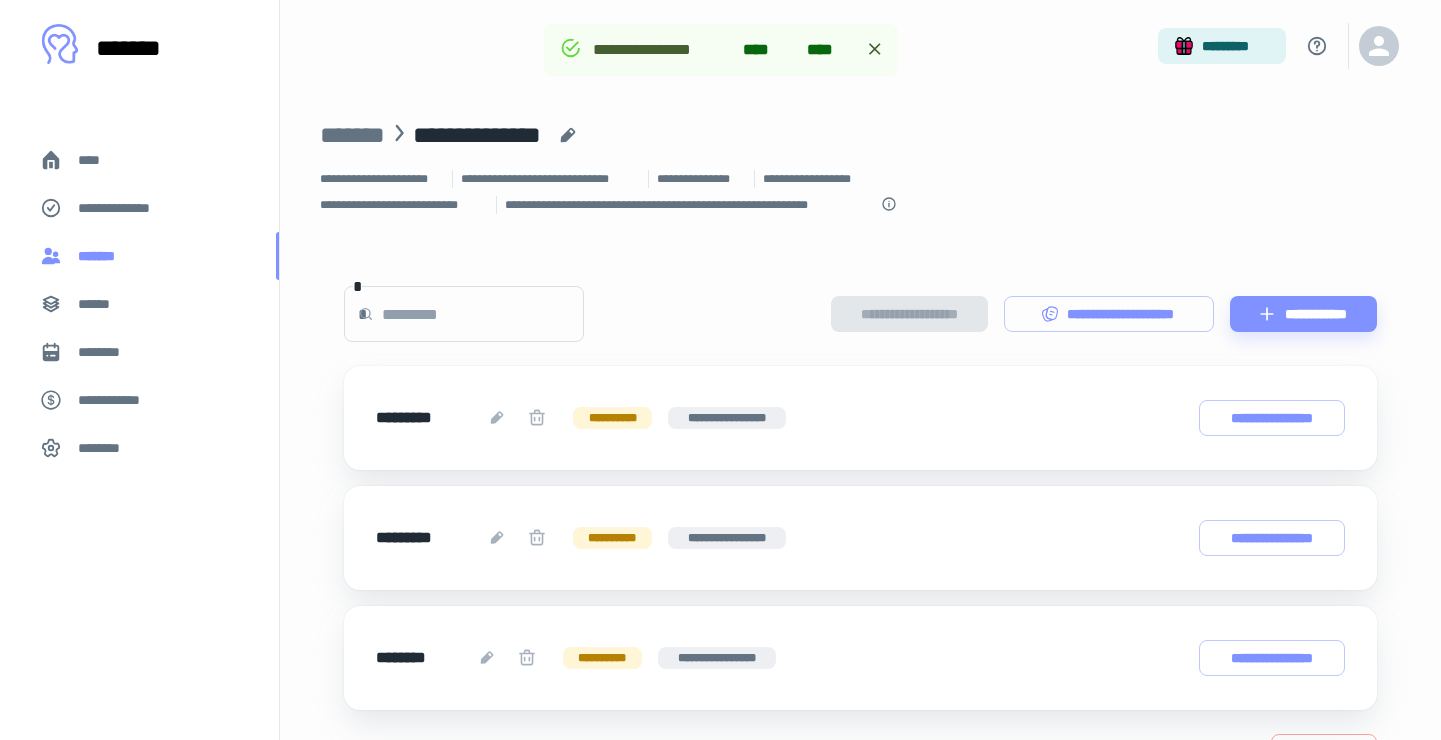 click on "*******" at bounding box center [101, 256] 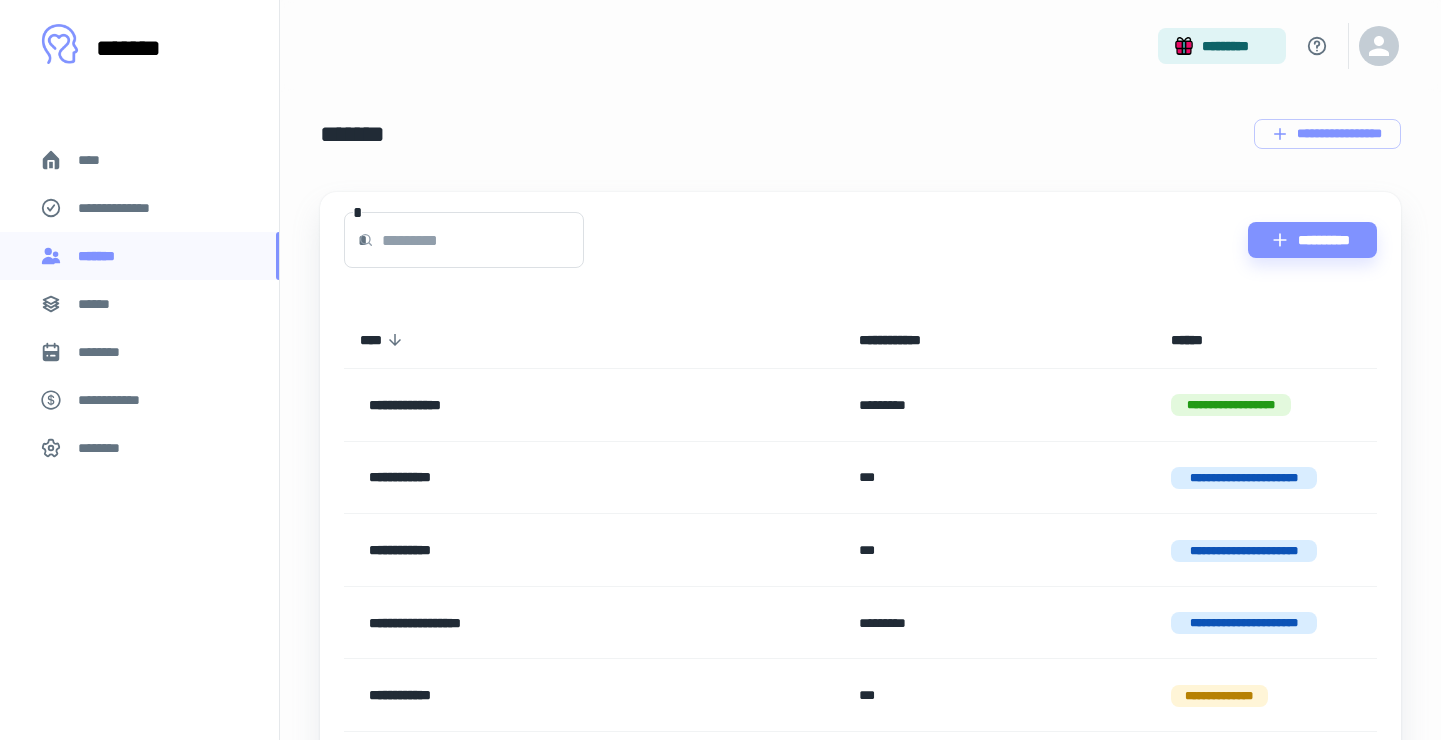 scroll, scrollTop: 0, scrollLeft: 0, axis: both 